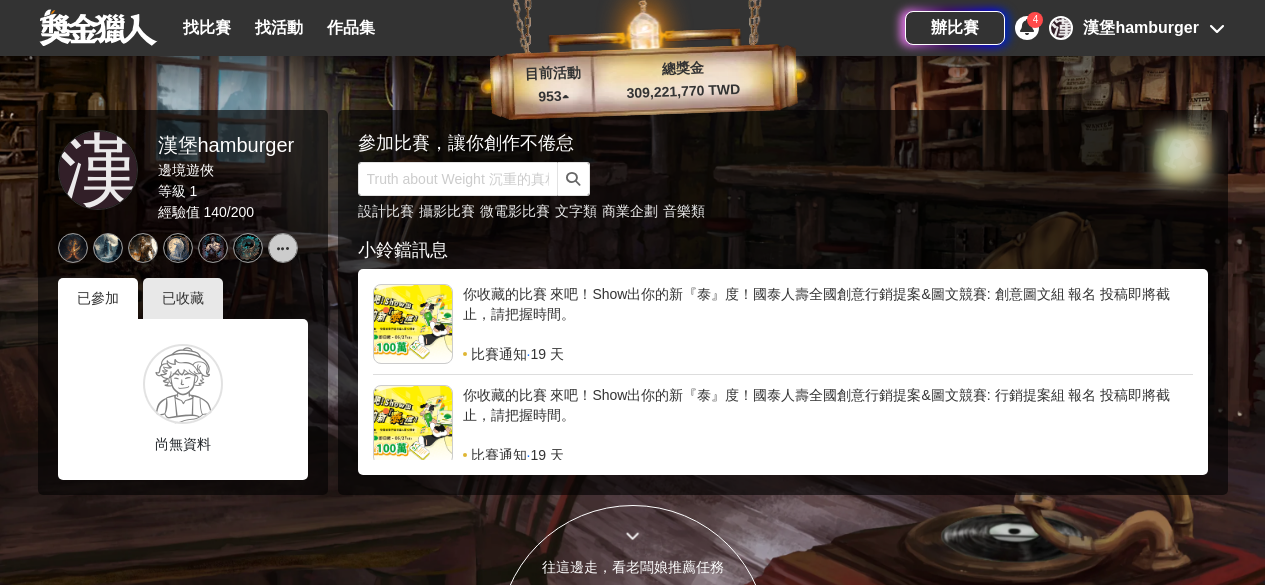 scroll, scrollTop: 816, scrollLeft: 0, axis: vertical 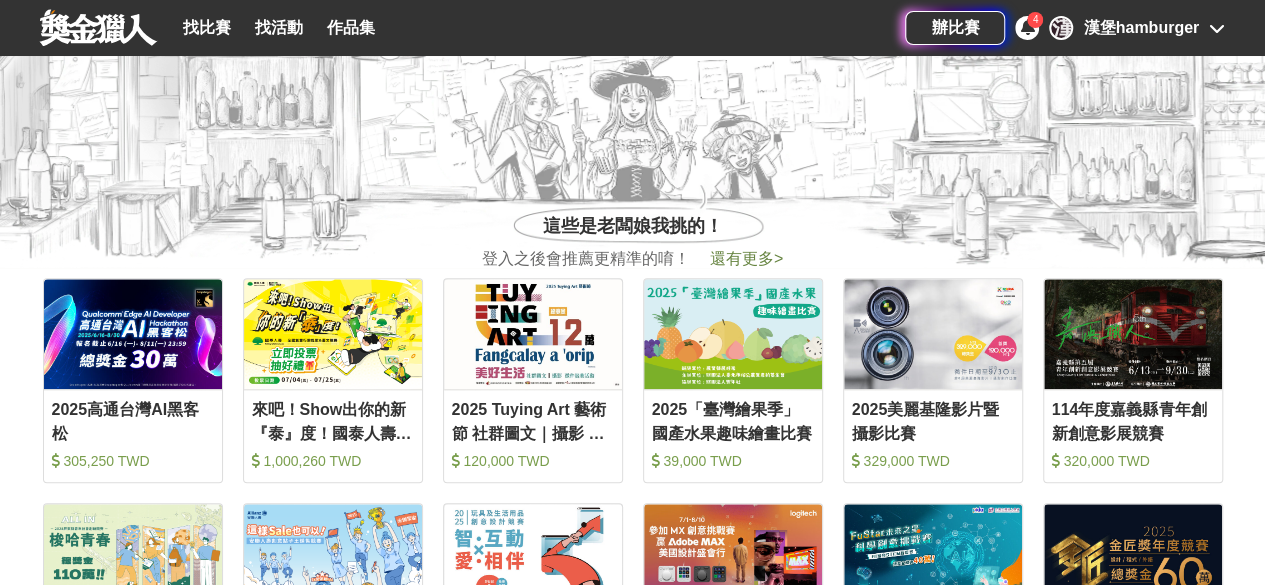click on "還有更多  >" at bounding box center [746, 258] 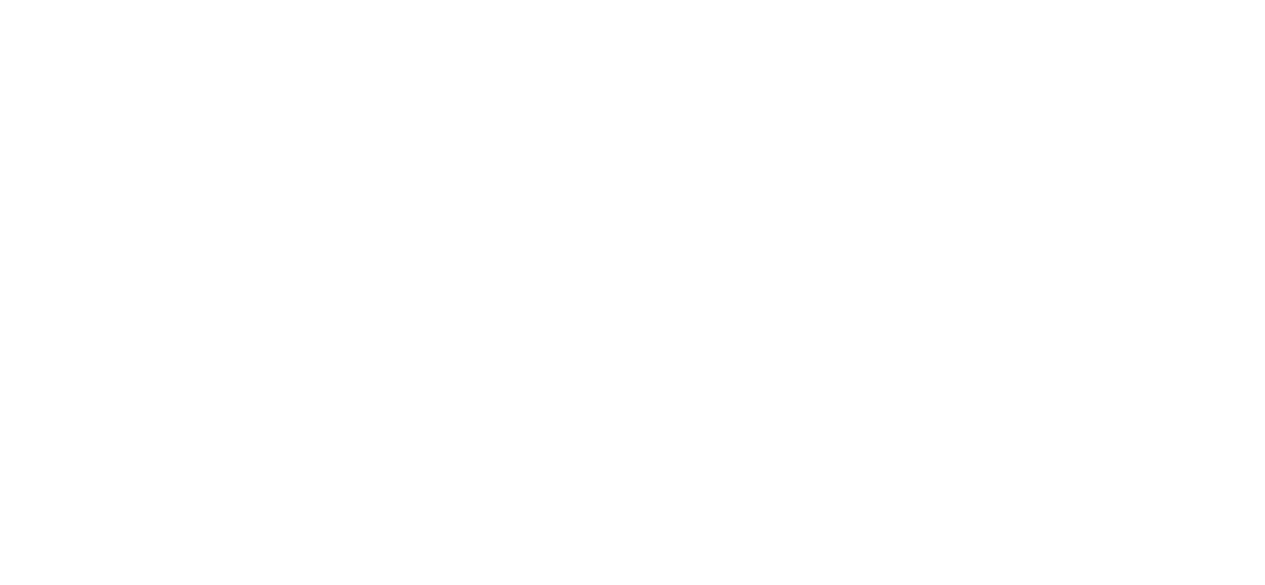 scroll, scrollTop: 0, scrollLeft: 0, axis: both 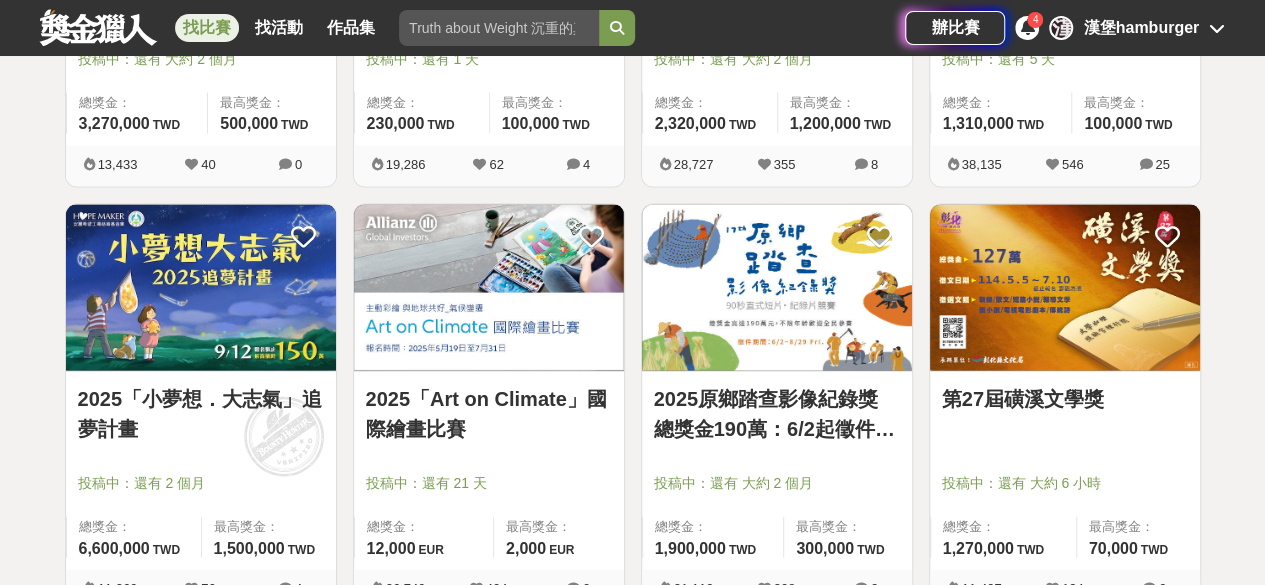 click at bounding box center (201, 288) 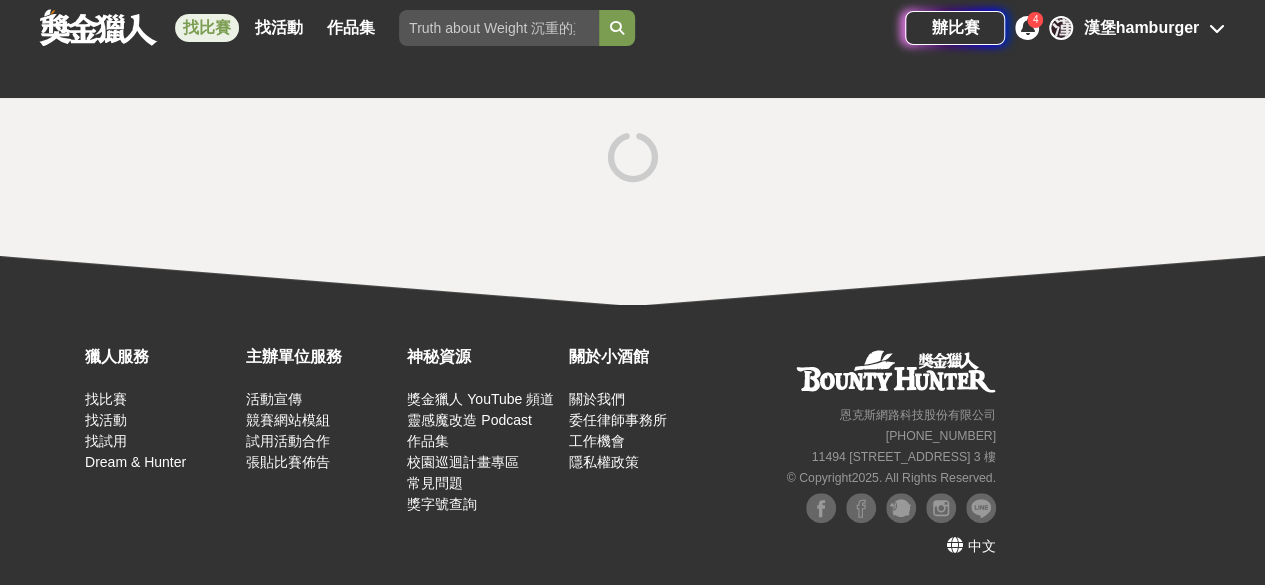 scroll, scrollTop: 0, scrollLeft: 0, axis: both 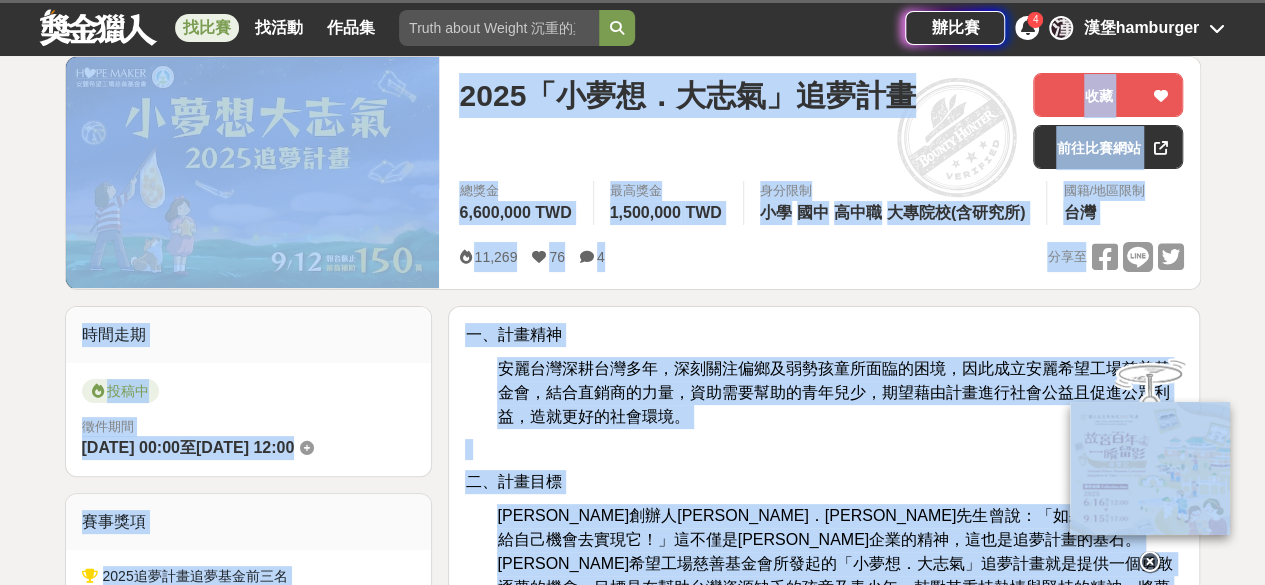 click on "安麗台灣深耕台灣多年，深刻關注偏鄉及弱勢孩童所面臨的困境，因此成立安麗希望工場慈善基金會，結合直銷商的力量，資助需要幫助的青年兒少，期望藉由計畫進行社會公益且促進公眾利益，造就更好的社會環境。" at bounding box center (833, 392) 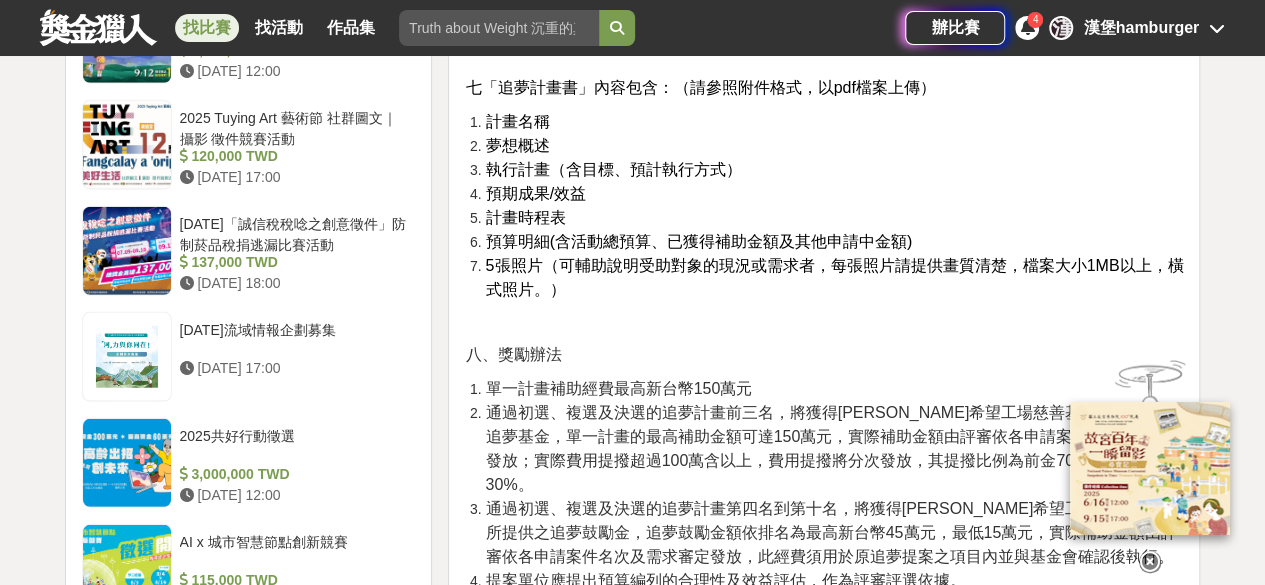 scroll, scrollTop: 2715, scrollLeft: 0, axis: vertical 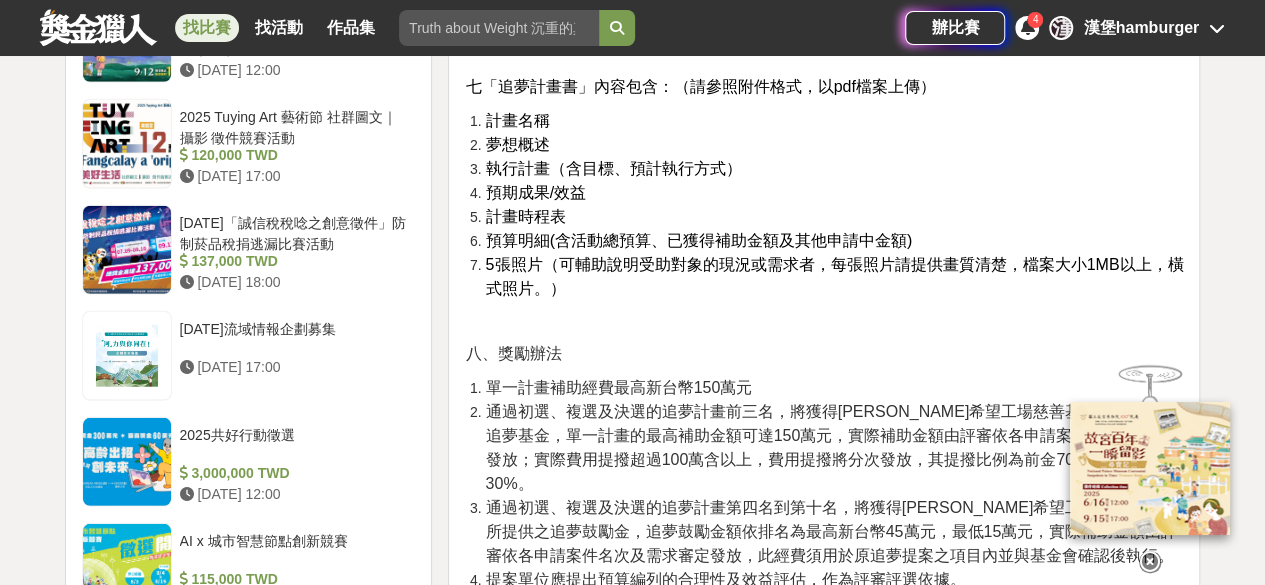 click on "通過初選、複選及決選的追夢計畫前三名，將獲得[PERSON_NAME]希望工場慈善基金會所提供之追夢基金，單一計畫的最高補助金額可達150萬元，實際補助金額由評審依各申請案件之需求審定發放；實際費用提撥超過100萬含以上，費用提撥將分次發放，其提撥比例為前金70%和尾款30%。" at bounding box center (831, 447) 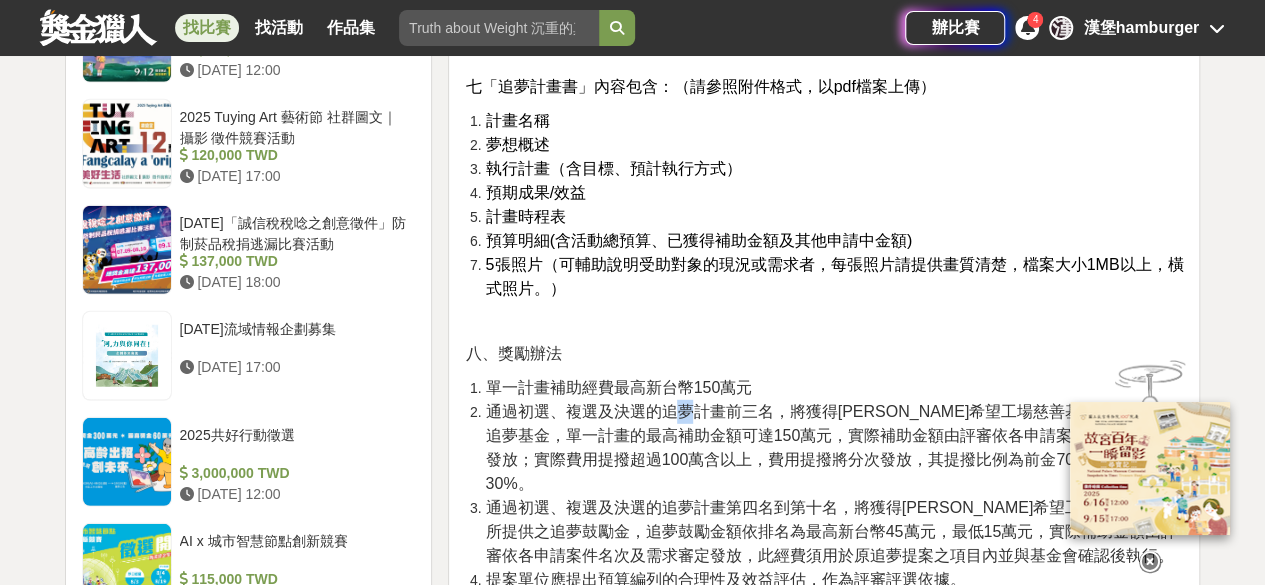 click on "通過初選、複選及決選的追夢計畫前三名，將獲得[PERSON_NAME]希望工場慈善基金會所提供之追夢基金，單一計畫的最高補助金額可達150萬元，實際補助金額由評審依各申請案件之需求審定發放；實際費用提撥超過100萬含以上，費用提撥將分次發放，其提撥比例為前金70%和尾款30%。" at bounding box center (831, 447) 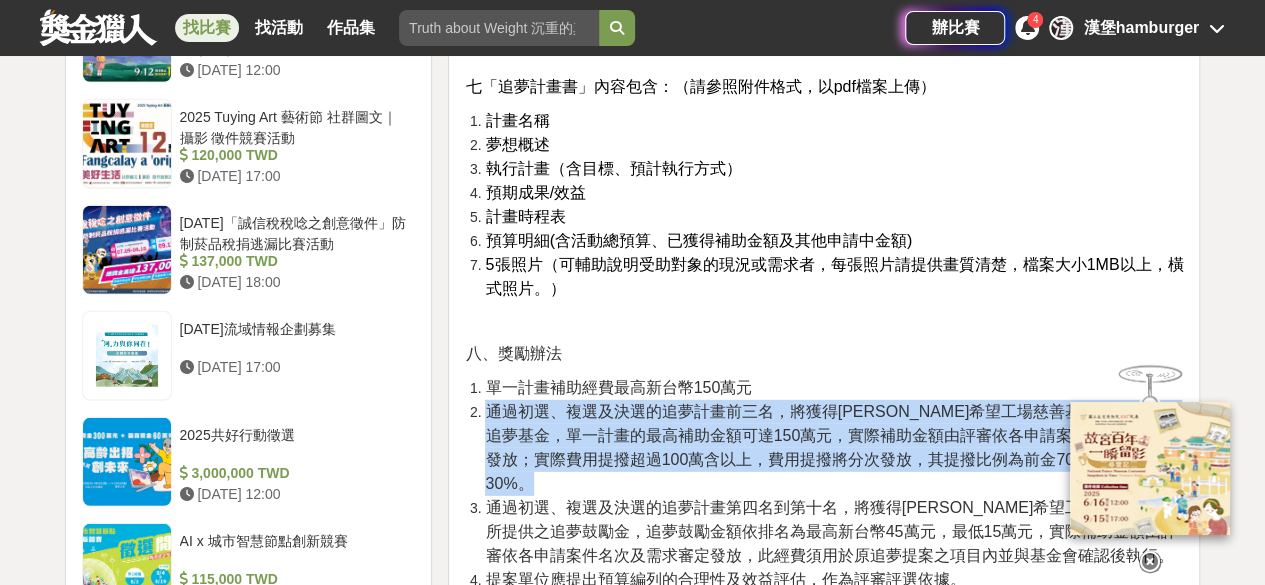 click on "通過初選、複選及決選的追夢計畫前三名，將獲得[PERSON_NAME]希望工場慈善基金會所提供之追夢基金，單一計畫的最高補助金額可達150萬元，實際補助金額由評審依各申請案件之需求審定發放；實際費用提撥超過100萬含以上，費用提撥將分次發放，其提撥比例為前金70%和尾款30%。" at bounding box center (831, 447) 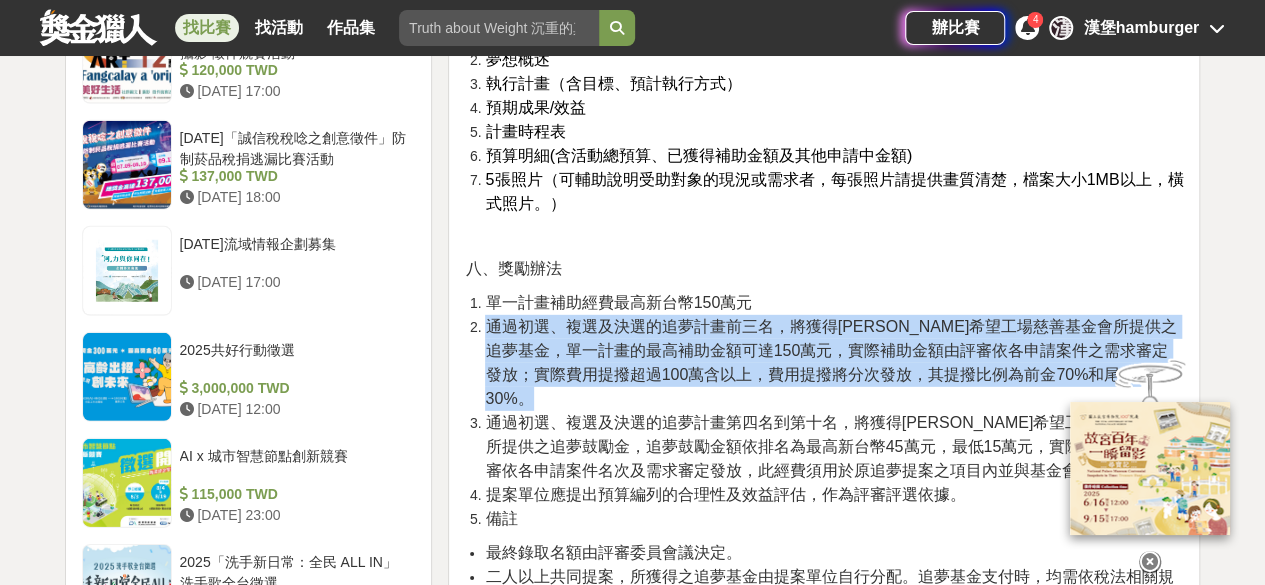 scroll, scrollTop: 2804, scrollLeft: 0, axis: vertical 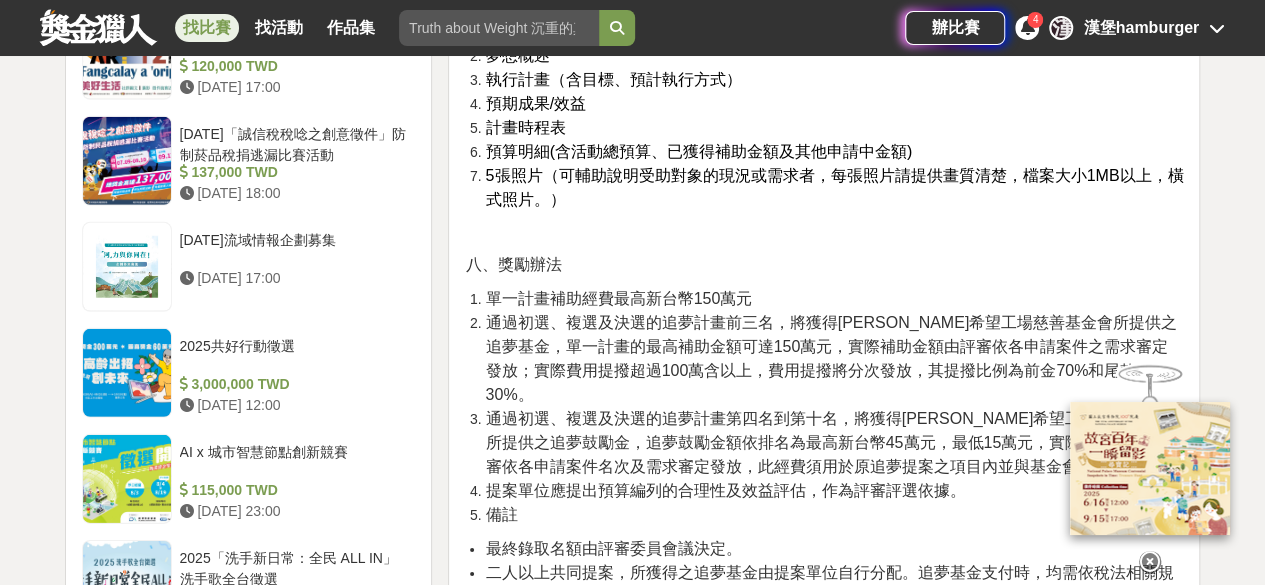 click on "通過初選、複選及決選的追夢計畫第四名到第十名，將獲得[PERSON_NAME]希望工場慈善基金會所提供之追夢鼓勵金，追夢鼓勵金額依排名為最高新台幣45萬元，最低15萬元，實際補助金額由評審依各申請案件名次及需求審定發放，此經費須用於原追夢提案之項目內並與基金會確認後執行。" at bounding box center [831, 442] 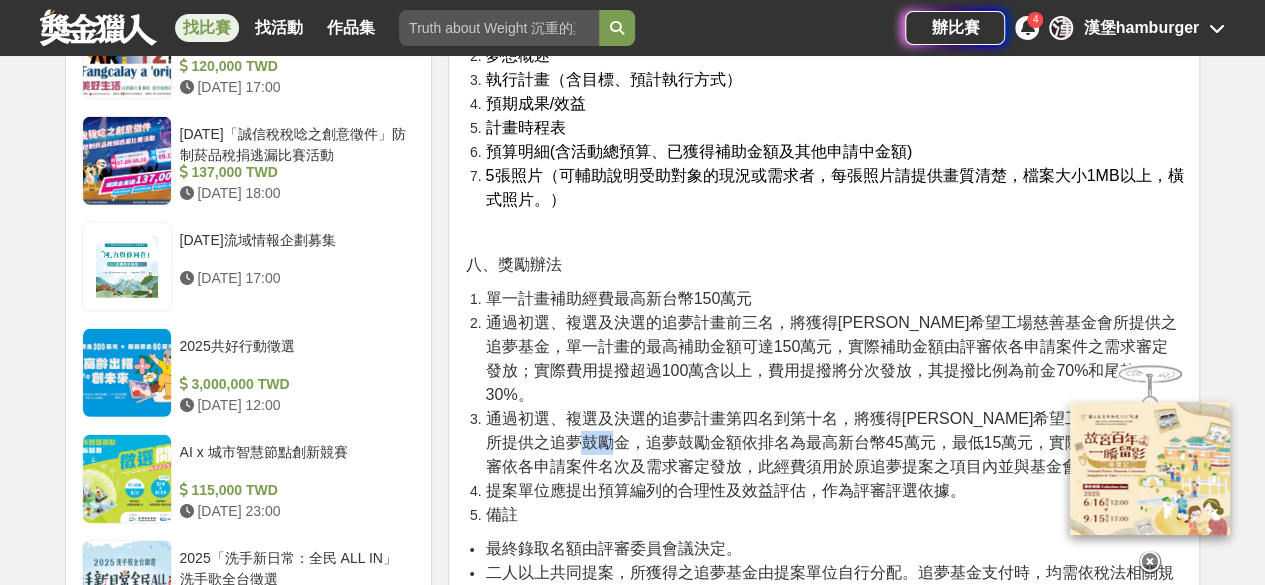 click on "通過初選、複選及決選的追夢計畫第四名到第十名，將獲得[PERSON_NAME]希望工場慈善基金會所提供之追夢鼓勵金，追夢鼓勵金額依排名為最高新台幣45萬元，最低15萬元，實際補助金額由評審依各申請案件名次及需求審定發放，此經費須用於原追夢提案之項目內並與基金會確認後執行。" at bounding box center (831, 442) 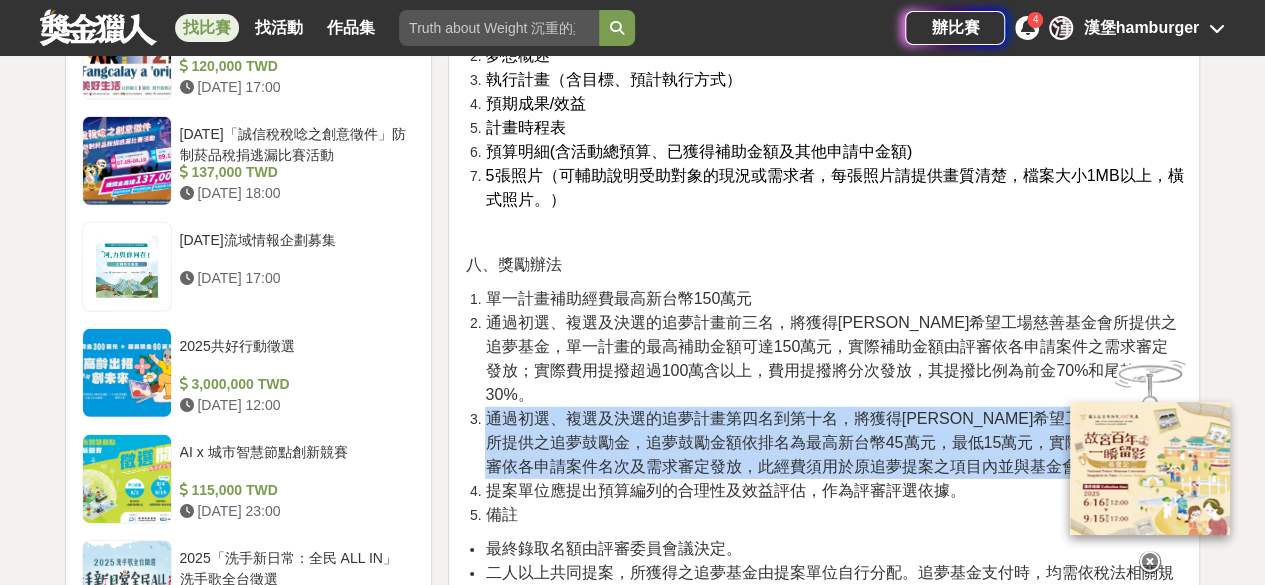click on "通過初選、複選及決選的追夢計畫第四名到第十名，將獲得[PERSON_NAME]希望工場慈善基金會所提供之追夢鼓勵金，追夢鼓勵金額依排名為最高新台幣45萬元，最低15萬元，實際補助金額由評審依各申請案件名次及需求審定發放，此經費須用於原追夢提案之項目內並與基金會確認後執行。" at bounding box center (831, 442) 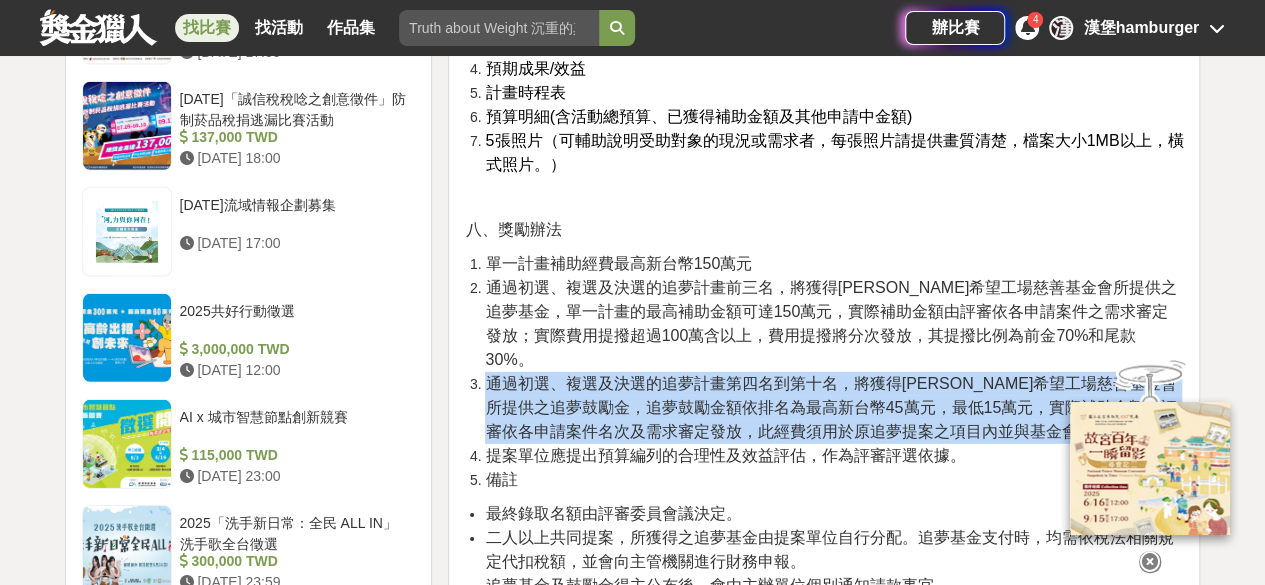 scroll, scrollTop: 2840, scrollLeft: 0, axis: vertical 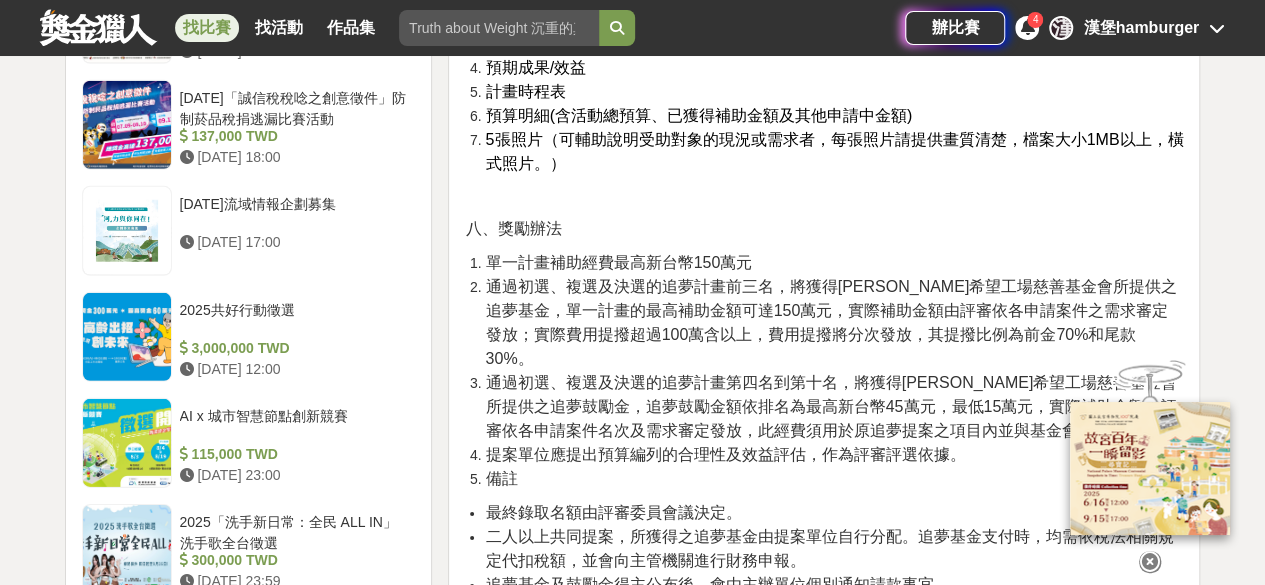 click on "提案單位應提出預算編列的合理性及效益評估，作為評審評選依據。" at bounding box center (725, 454) 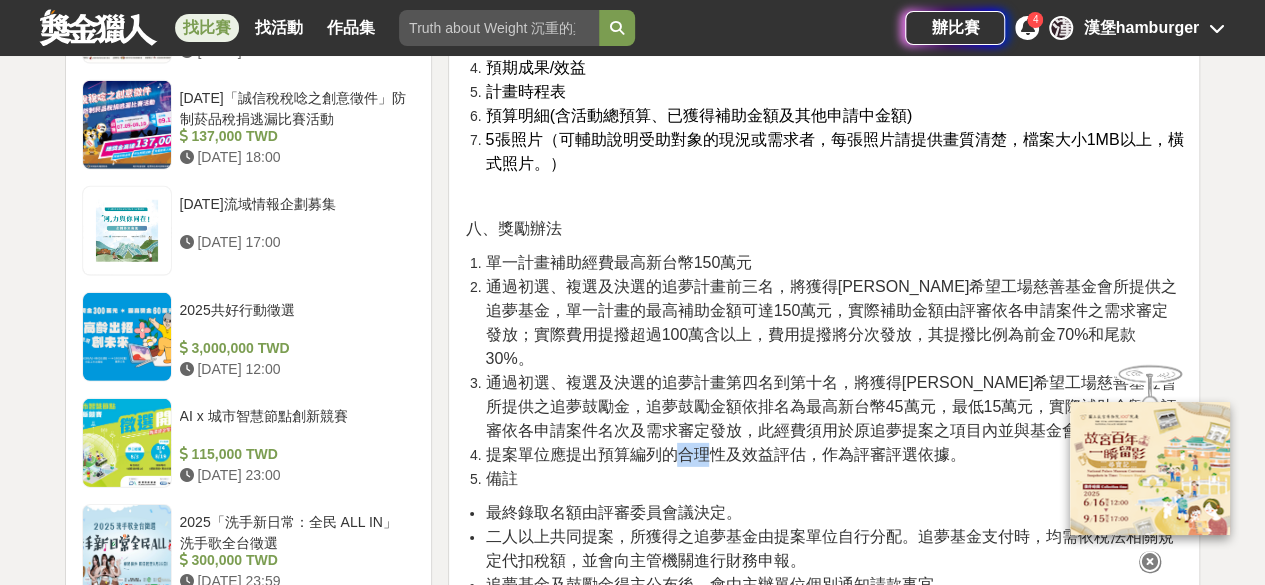 click on "提案單位應提出預算編列的合理性及效益評估，作為評審評選依據。" at bounding box center [725, 454] 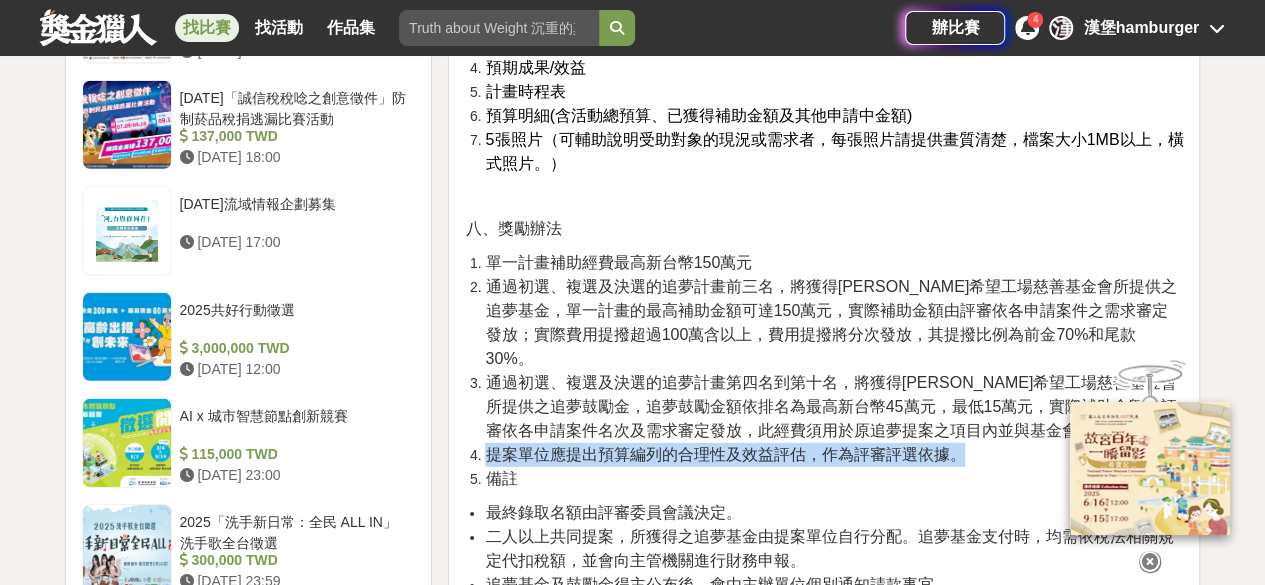 click on "提案單位應提出預算編列的合理性及效益評估，作為評審評選依據。" at bounding box center [725, 454] 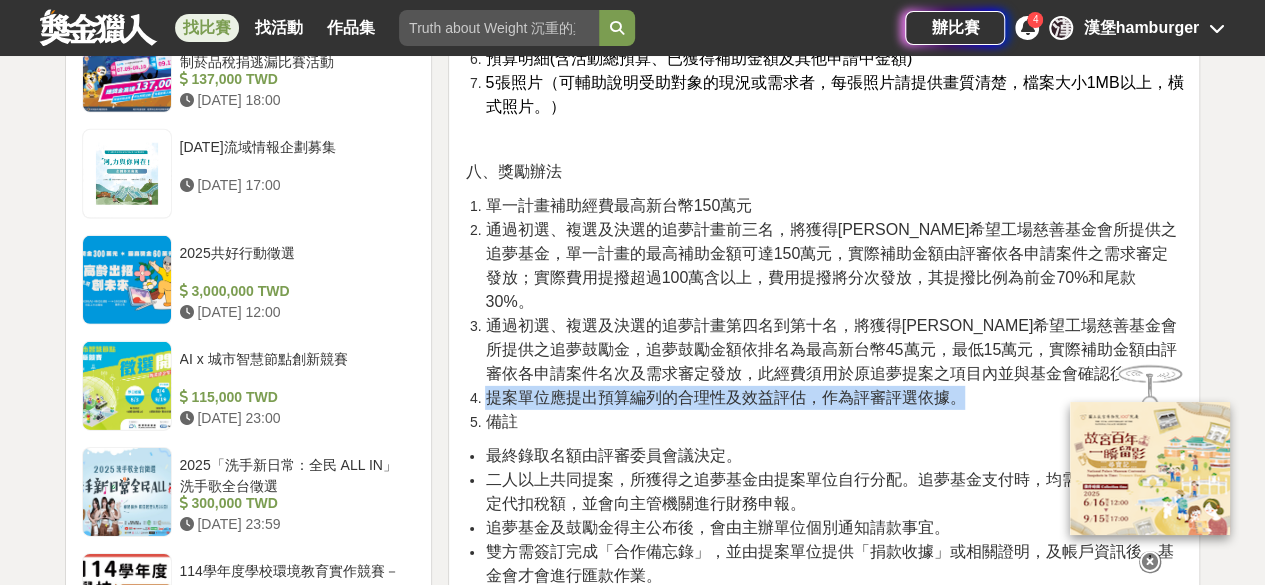 scroll, scrollTop: 2933, scrollLeft: 0, axis: vertical 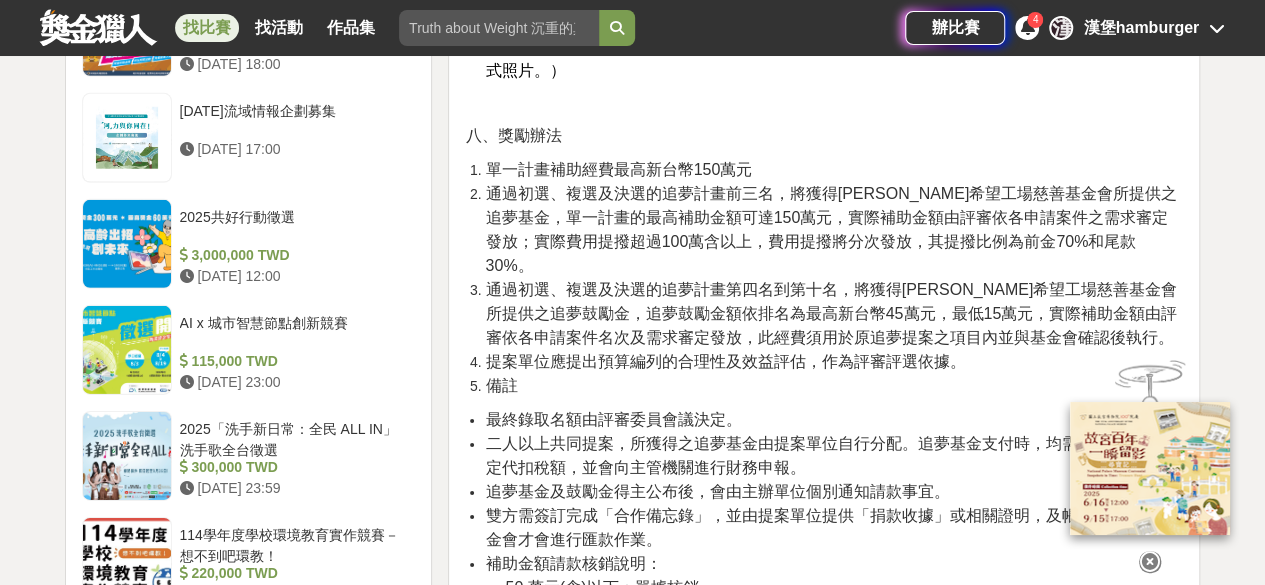 click on "二人以上共同提案，所獲得之追夢基金由提案單位自行分配。追夢基金支付時，均需依稅法相關規定代扣稅額，並會向主管機關進行財務申報。" at bounding box center [829, 455] 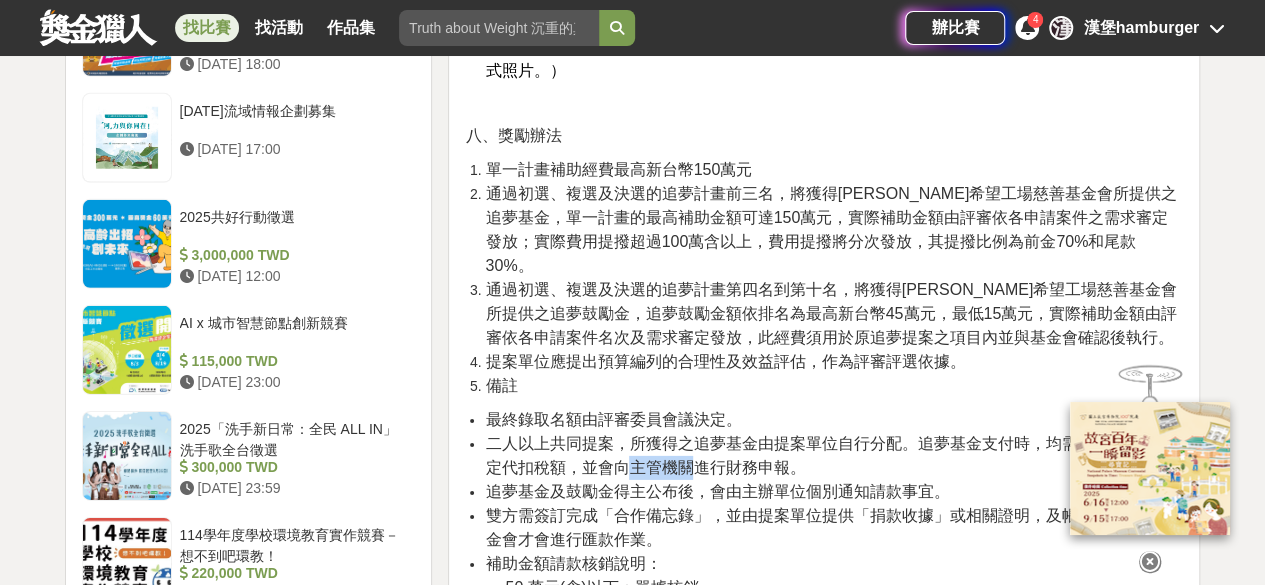 click on "二人以上共同提案，所獲得之追夢基金由提案單位自行分配。追夢基金支付時，均需依稅法相關規定代扣稅額，並會向主管機關進行財務申報。" at bounding box center [829, 455] 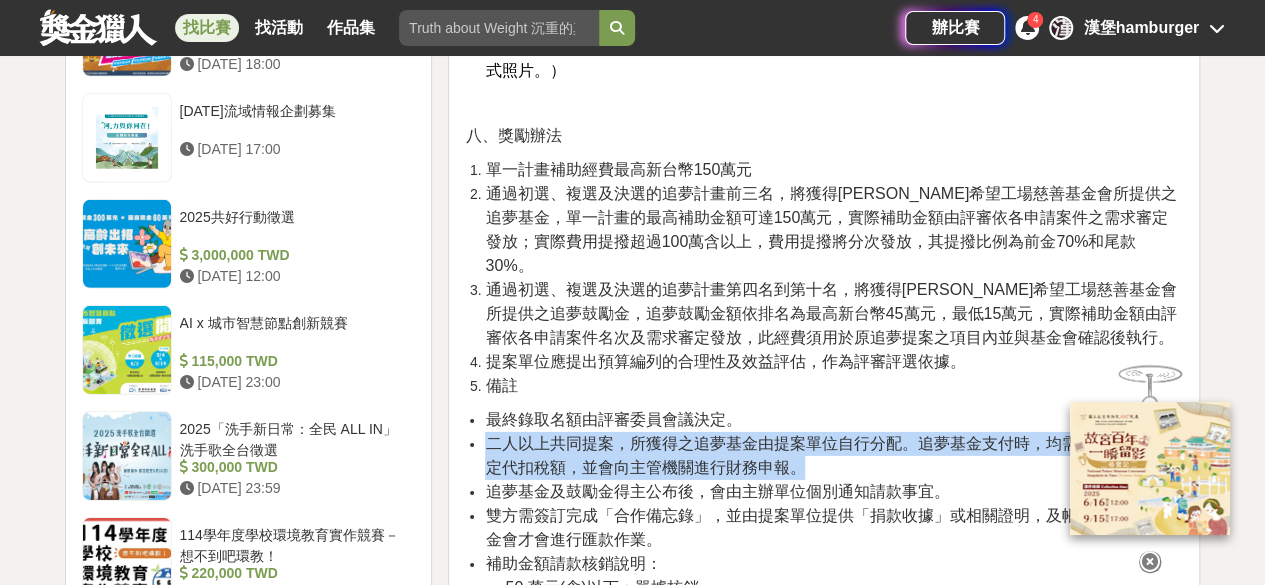 click on "二人以上共同提案，所獲得之追夢基金由提案單位自行分配。追夢基金支付時，均需依稅法相關規定代扣稅額，並會向主管機關進行財務申報。" at bounding box center (829, 455) 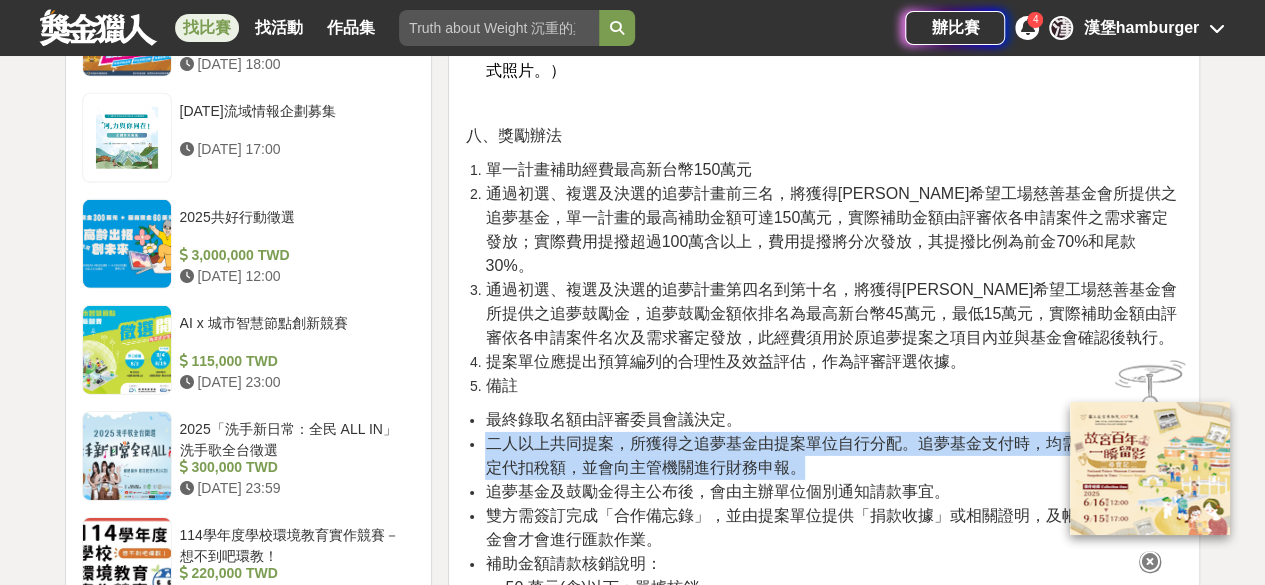click on "二人以上共同提案，所獲得之追夢基金由提案單位自行分配。追夢基金支付時，均需依稅法相關規定代扣稅額，並會向主管機關進行財務申報。" at bounding box center (829, 455) 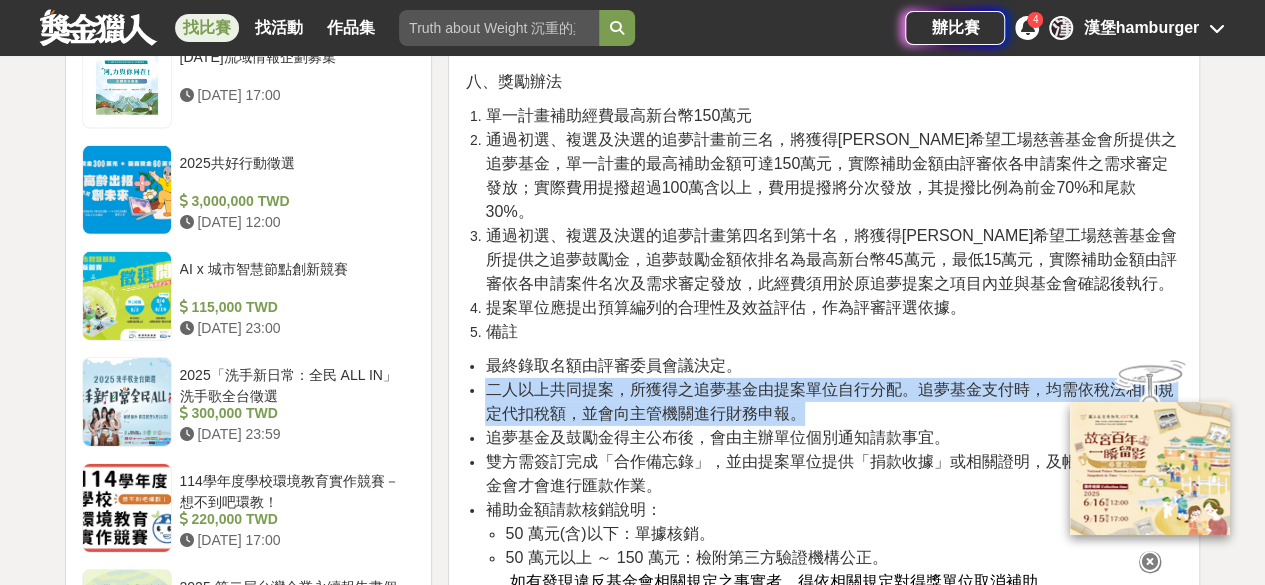 scroll, scrollTop: 2991, scrollLeft: 0, axis: vertical 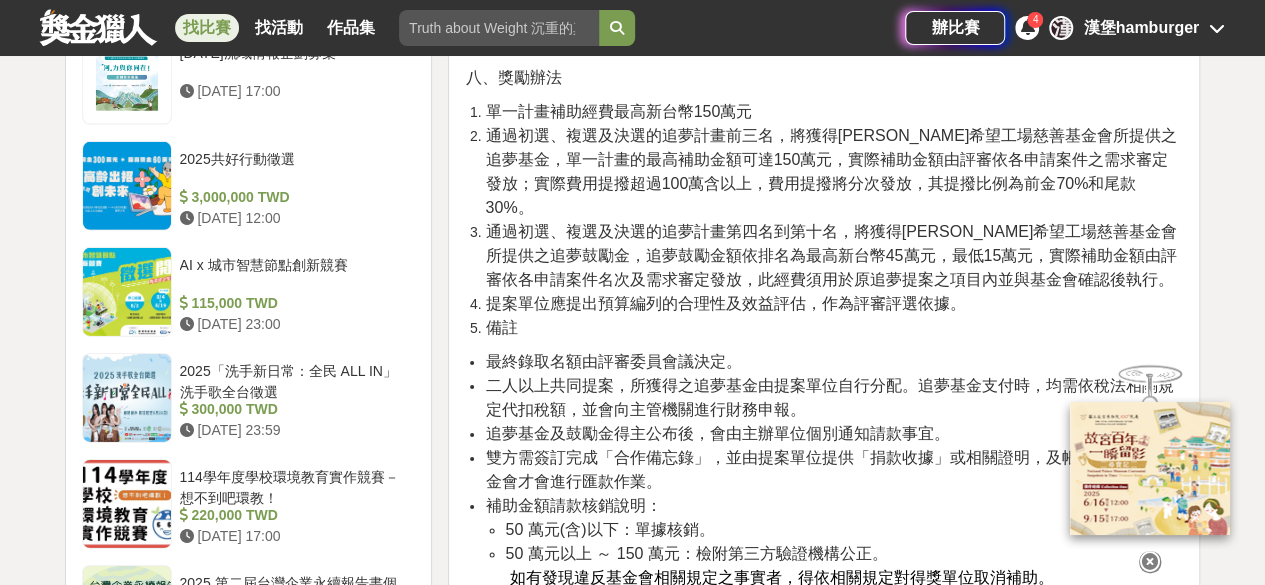 click on "雙方需簽訂完成「合作備忘錄」，並由提案單位提供「捐款收據」或相關證明，及帳戶資訊後，基金會才會進行匯款作業。" at bounding box center [829, 469] 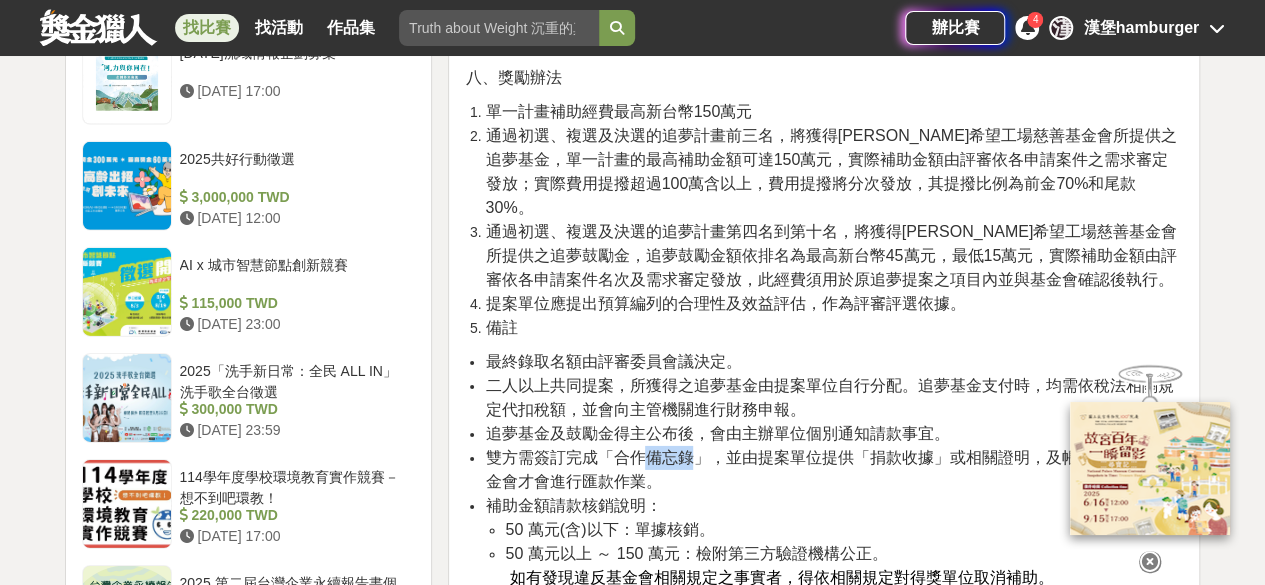 click on "雙方需簽訂完成「合作備忘錄」，並由提案單位提供「捐款收據」或相關證明，及帳戶資訊後，基金會才會進行匯款作業。" at bounding box center (829, 469) 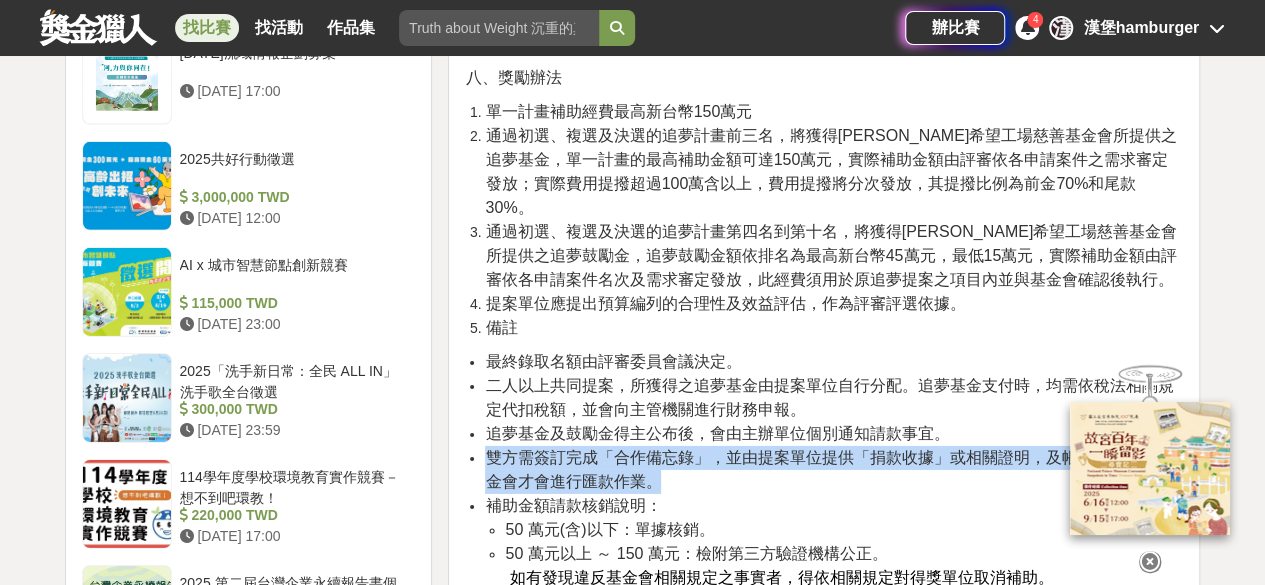 click on "雙方需簽訂完成「合作備忘錄」，並由提案單位提供「捐款收據」或相關證明，及帳戶資訊後，基金會才會進行匯款作業。" at bounding box center (829, 469) 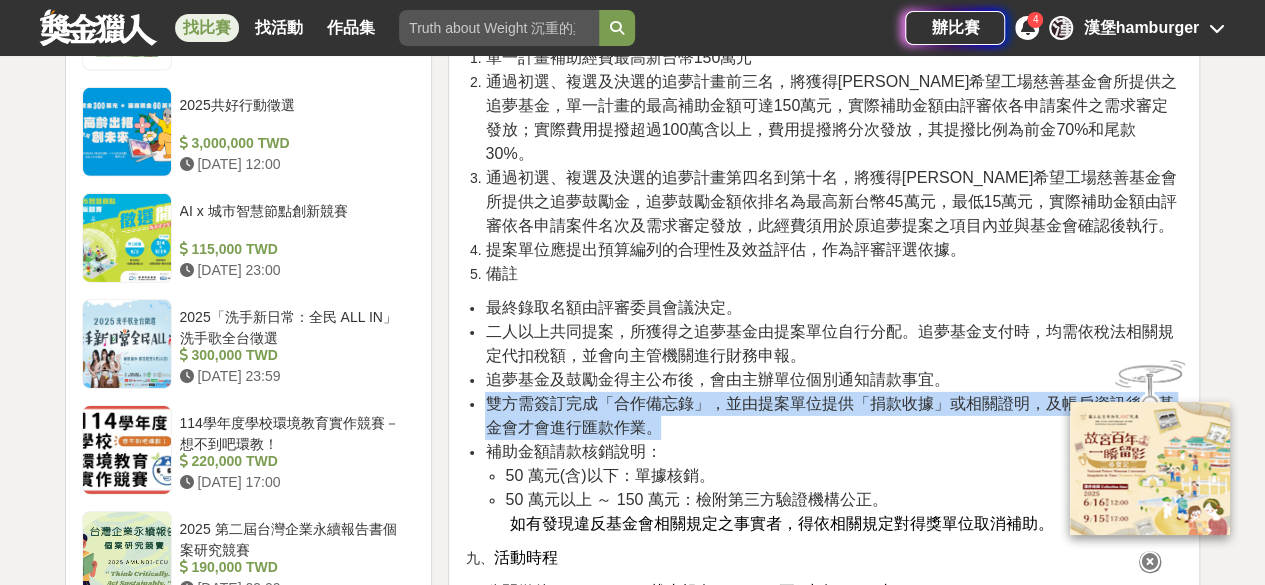 scroll, scrollTop: 3049, scrollLeft: 0, axis: vertical 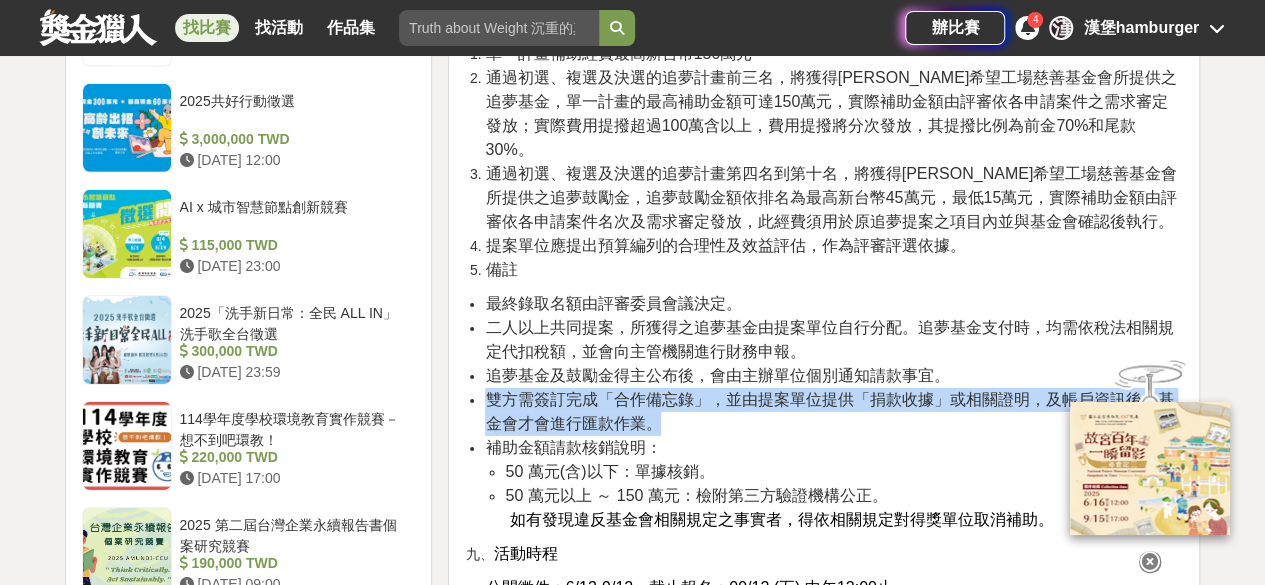click on "補助金額請款核銷說明： 50 萬元(含)以下：單據核銷。 50 萬元以上 ～ 150 萬元：檢附第三方驗證機構公正。   如有發現違反基金會相關規定之事實者，得依相關規定對得獎單位取消補助。" at bounding box center [834, 484] 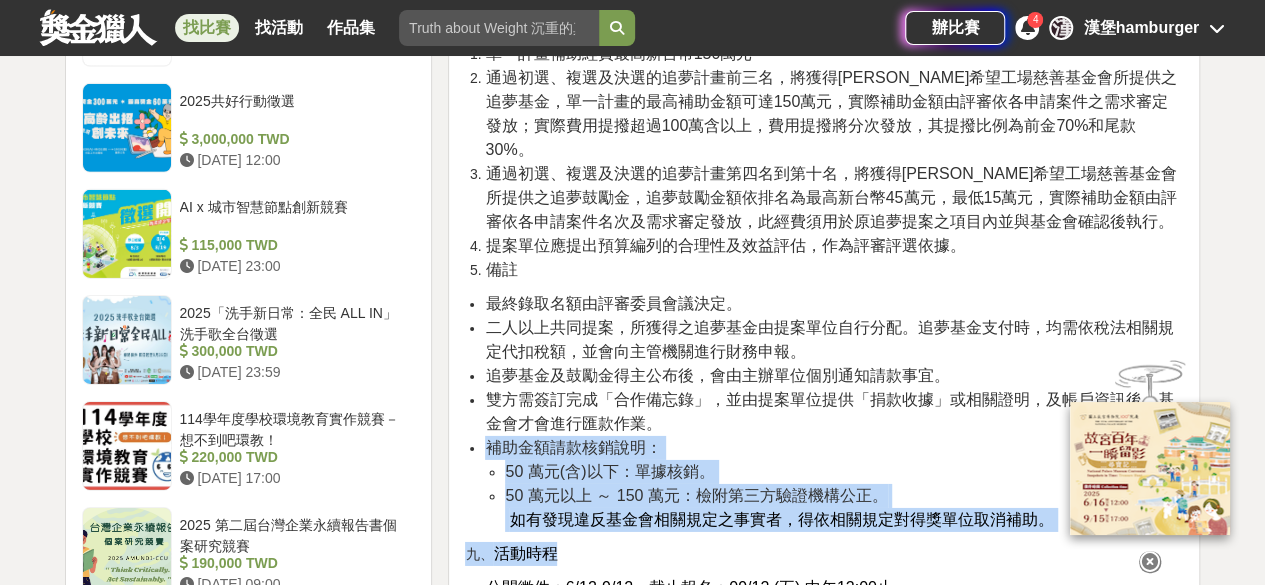 drag, startPoint x: 672, startPoint y: 383, endPoint x: 688, endPoint y: 469, distance: 87.47571 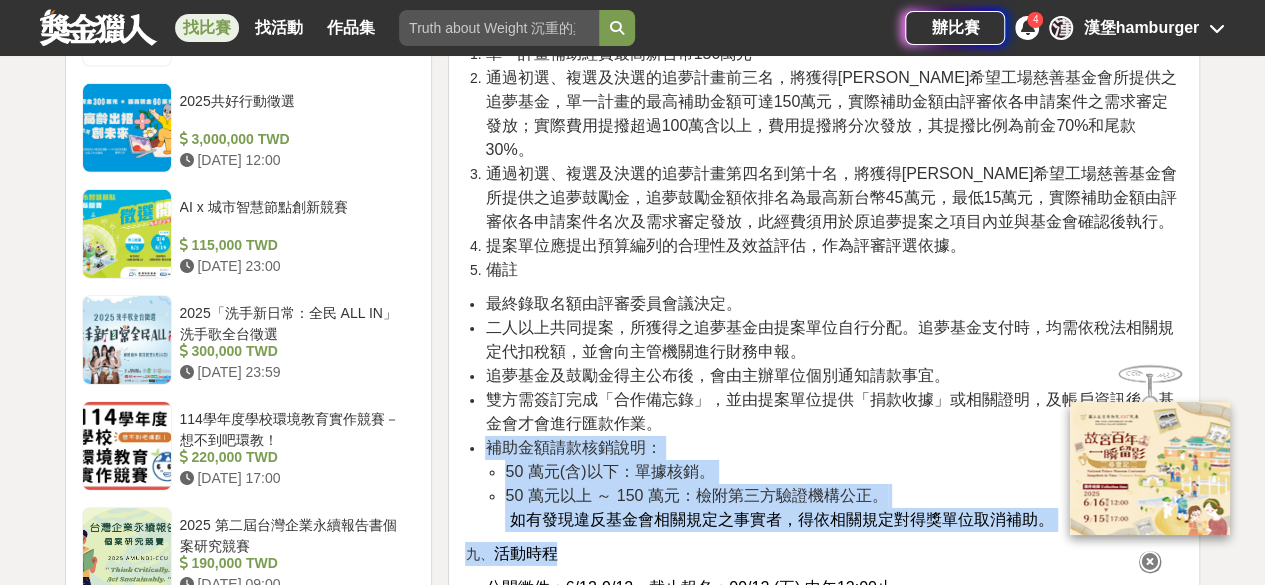 click on "一、計畫精神 [PERSON_NAME]台灣深耕台灣多年，深刻關注偏鄉及弱勢孩童所面臨的困境，因此成立[PERSON_NAME]希望工場慈善基金會，結合直銷商的力量，資助需要幫助的青年兒少，期望藉由計畫進行社會公益且促進公眾利益，造就更好的社會環境。   二、計畫目標 [PERSON_NAME]創辦人[PERSON_NAME]．[PERSON_NAME]先生曾說：「如果你有夢想，就給自己機會去實現它！」這不僅是[PERSON_NAME]企業的精神，這也是追夢計畫的基石。[PERSON_NAME]希望工場慈善基金會所發起的「小夢想．大志氣」追夢計畫就是提供一個勇敢逐夢的機會，目標是在幫助台灣資源缺乏的孩童及青少年，鼓勵其秉持熱情與堅持的精神，將夢想化為實際行動。[DATE]的追夢計畫鎖定以「健康」為核心主題， 受助對象則聚焦在高中以下學生為原則 縮短教育資源差距 推廣健康理念 啟發潛能 ：鼓勵學生透過具體行動實現夢想，發掘自身潛能，提升競爭力。" at bounding box center (824, 279) 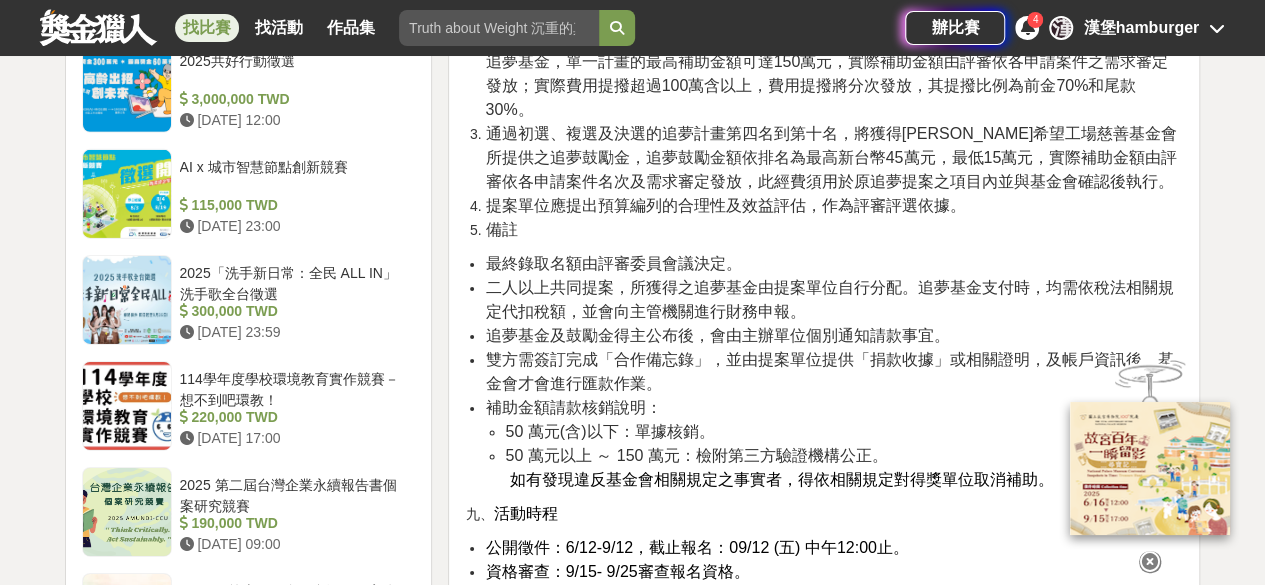 click on "公開徵件：6/12-9/12，截止報名：09/12 (五) 中午12:00止。" at bounding box center [696, 547] 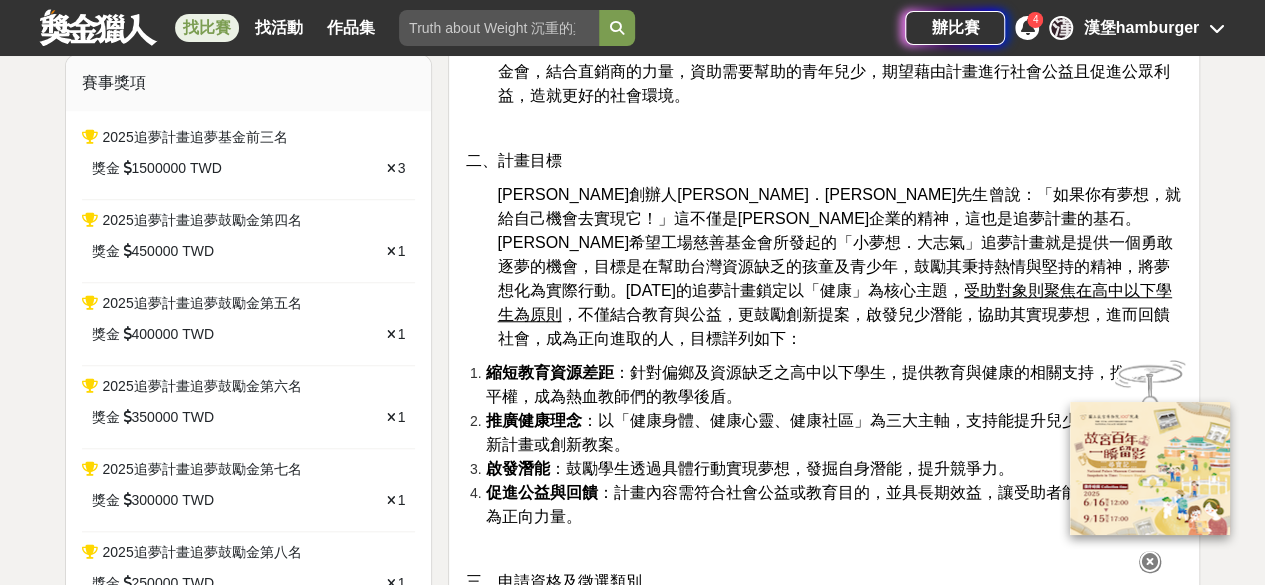 scroll, scrollTop: 689, scrollLeft: 0, axis: vertical 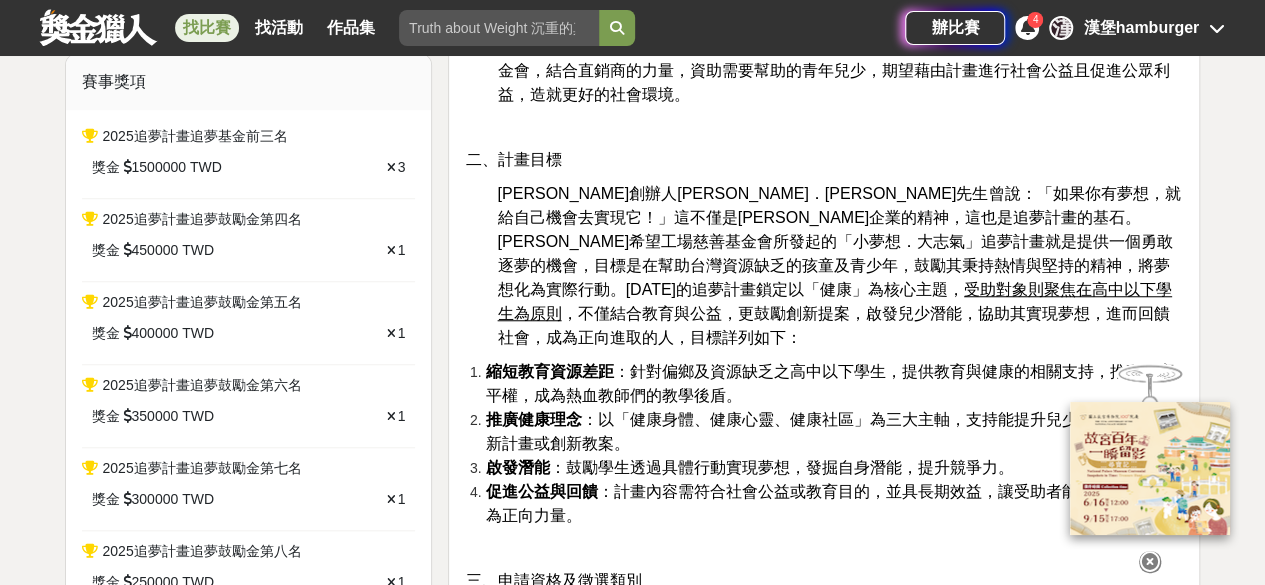 click on "縮短教育資源差距" at bounding box center [549, 371] 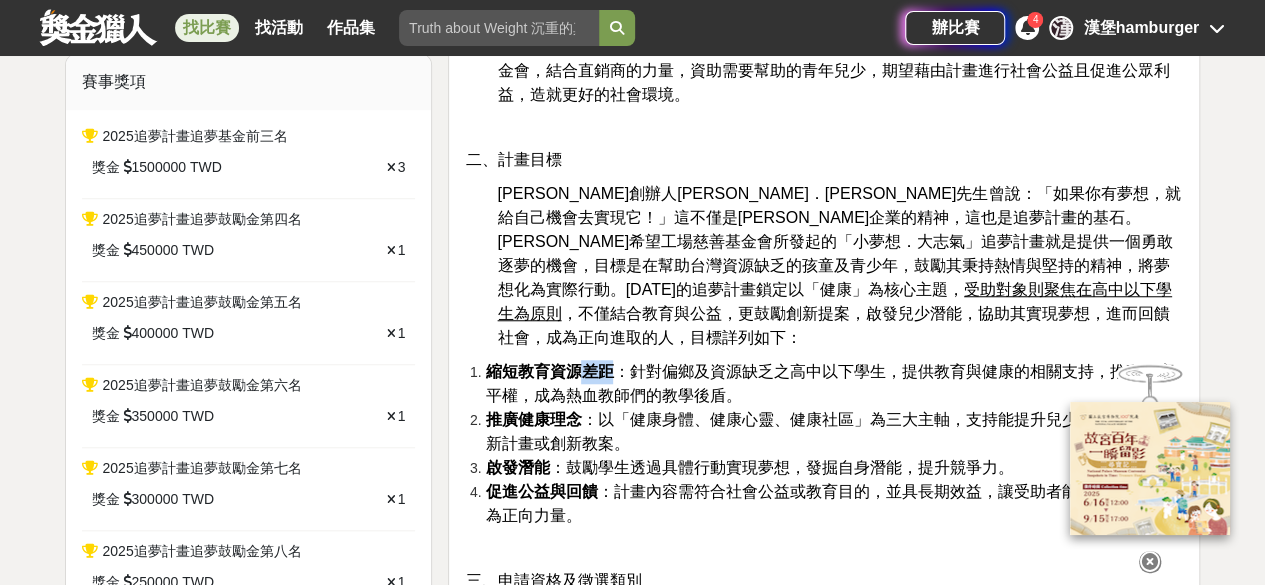 click on "縮短教育資源差距" at bounding box center [549, 371] 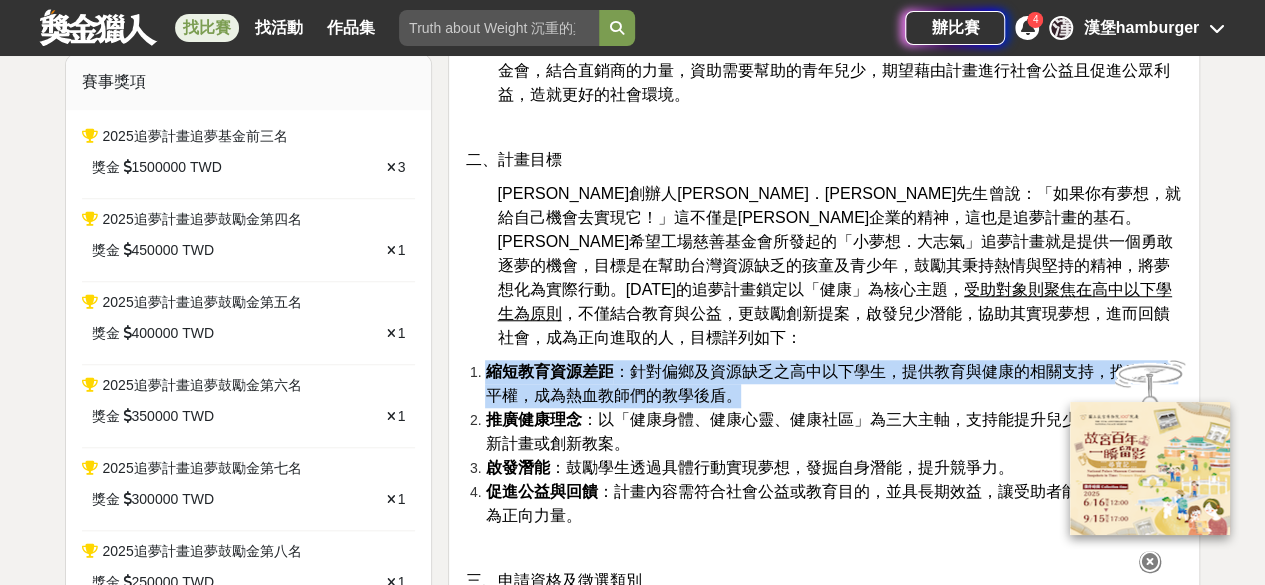 click on "縮短教育資源差距" at bounding box center (549, 371) 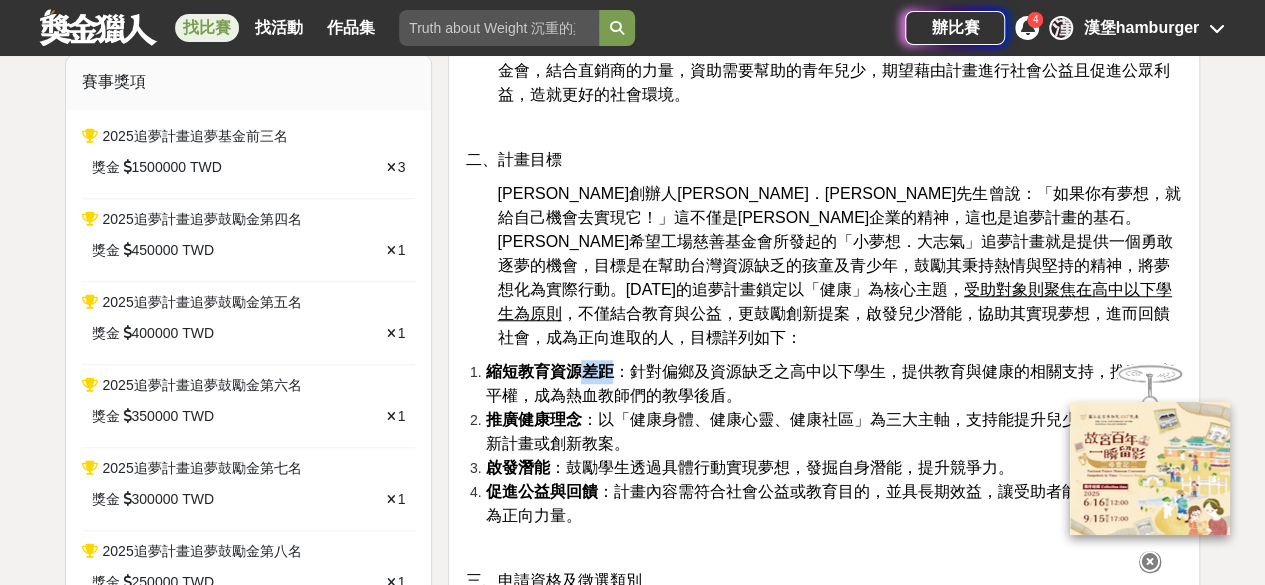 click on "縮短教育資源差距" at bounding box center [549, 371] 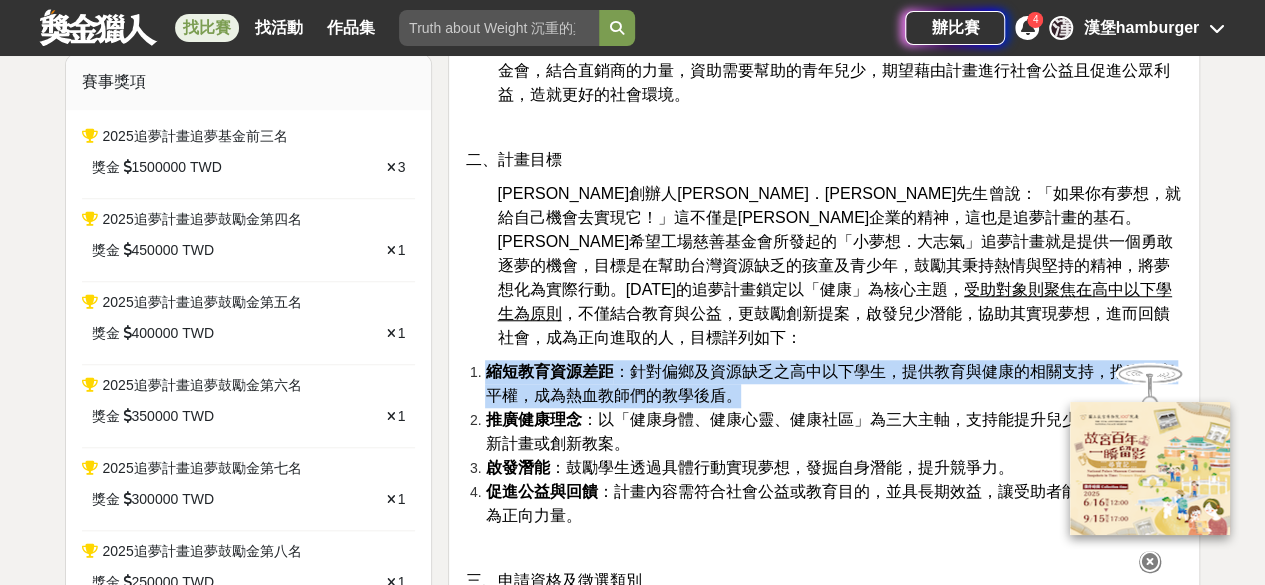 click on "縮短教育資源差距" at bounding box center [549, 371] 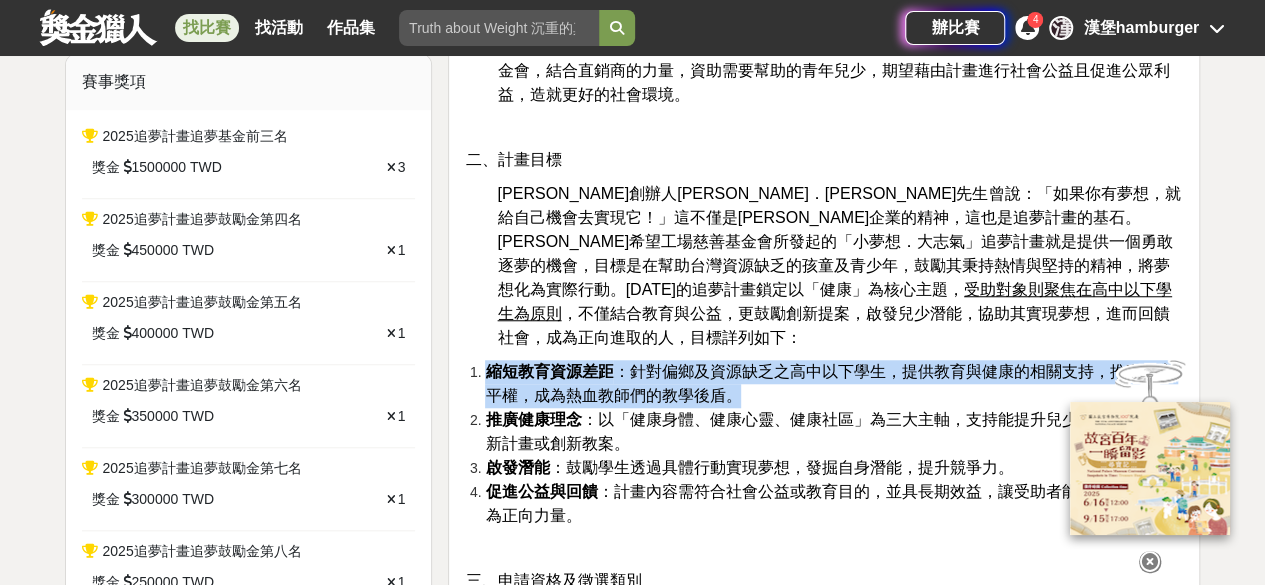 click on "縮短教育資源差距" at bounding box center [549, 371] 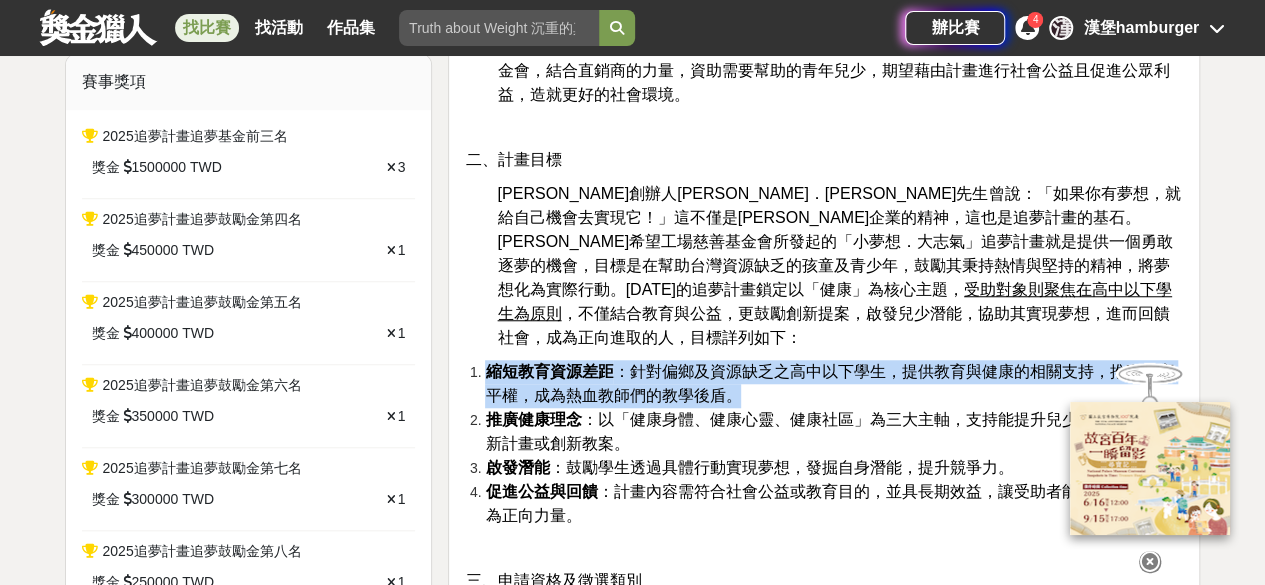 click on "縮短教育資源差距" at bounding box center [549, 371] 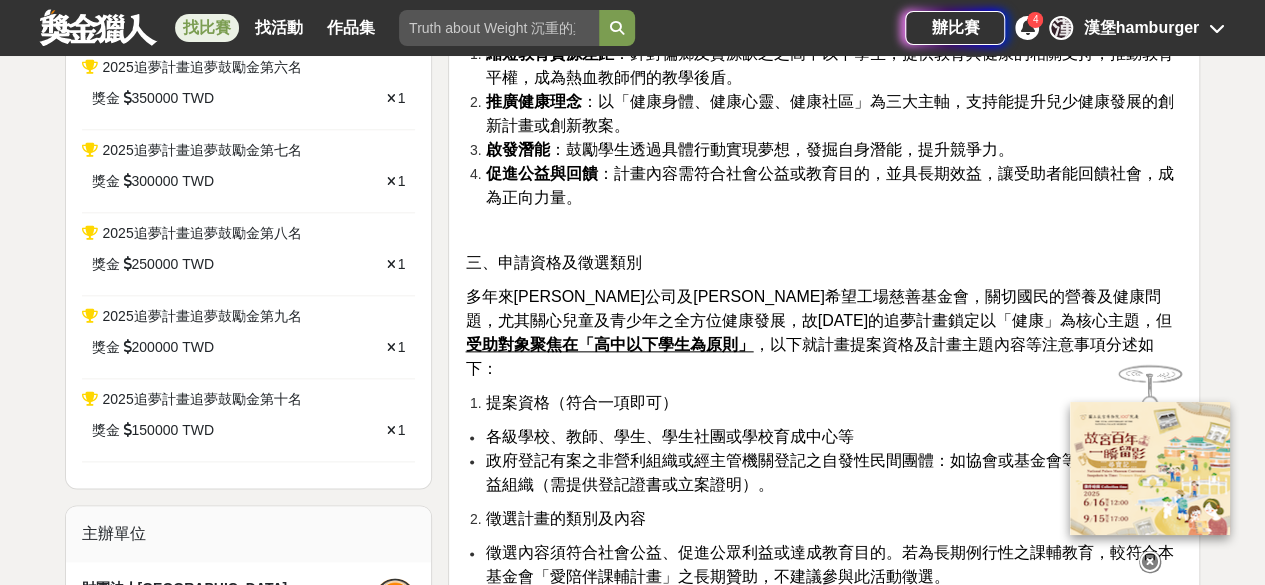 scroll, scrollTop: 1012, scrollLeft: 0, axis: vertical 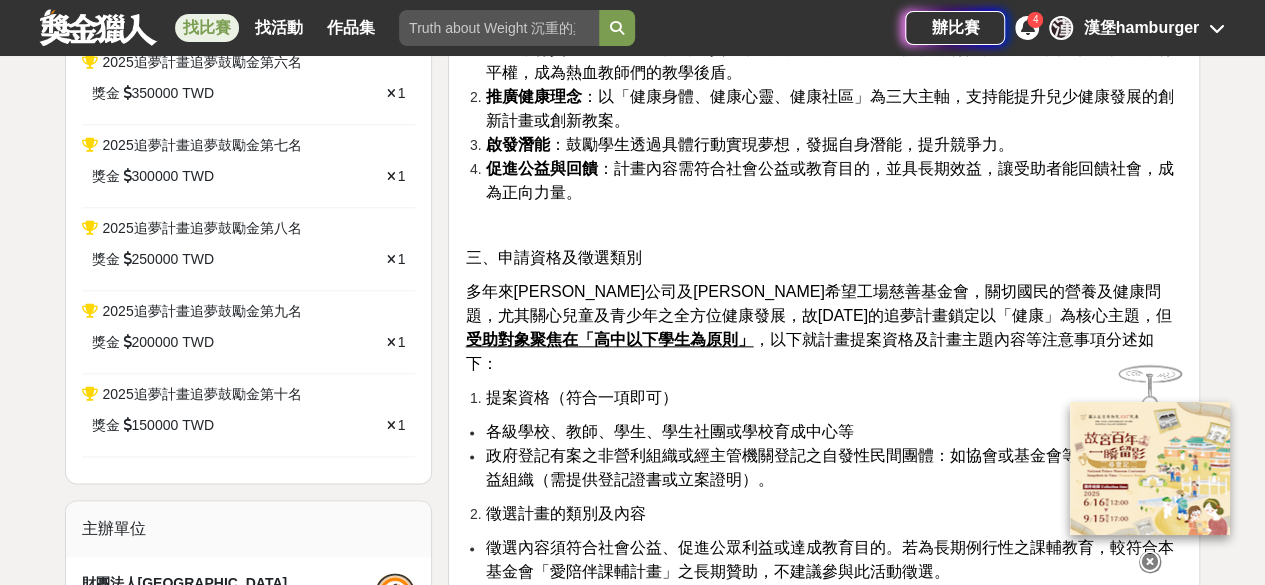 click on "多年來[PERSON_NAME]公司及[PERSON_NAME]希望工場慈善基金會，關切國民的營養及健康問題，尤其關心兒童及青少年之全方位健康發展，故[DATE]的追夢計畫鎖定以「健康」為核心主題，但 受助對象聚焦在「高中以下學生為原則」 ，以下就計畫提案資格及計畫主題內容等注意事項分述如下：" at bounding box center (818, 327) 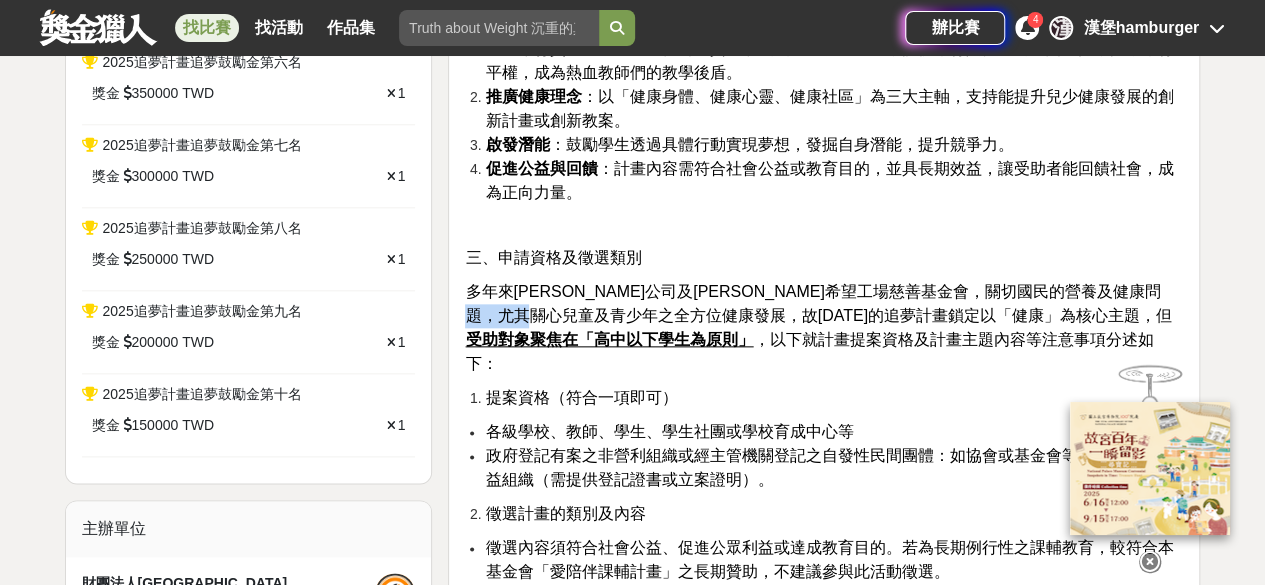 click on "多年來[PERSON_NAME]公司及[PERSON_NAME]希望工場慈善基金會，關切國民的營養及健康問題，尤其關心兒童及青少年之全方位健康發展，故[DATE]的追夢計畫鎖定以「健康」為核心主題，但 受助對象聚焦在「高中以下學生為原則」 ，以下就計畫提案資格及計畫主題內容等注意事項分述如下：" at bounding box center [818, 327] 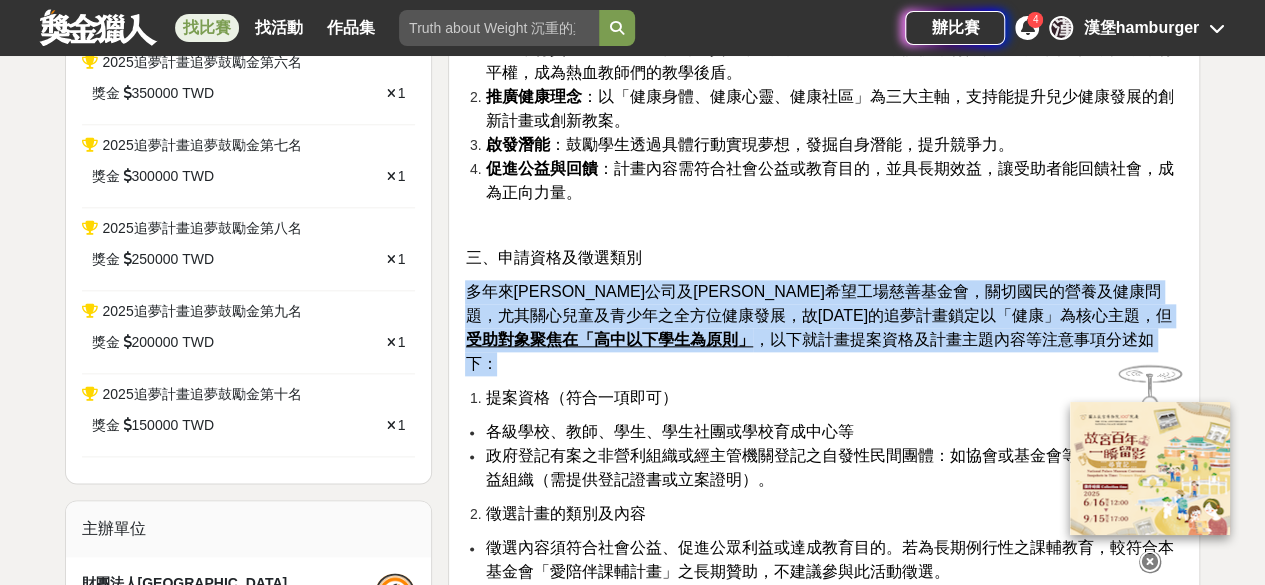 click on "多年來[PERSON_NAME]公司及[PERSON_NAME]希望工場慈善基金會，關切國民的營養及健康問題，尤其關心兒童及青少年之全方位健康發展，故[DATE]的追夢計畫鎖定以「健康」為核心主題，但 受助對象聚焦在「高中以下學生為原則」 ，以下就計畫提案資格及計畫主題內容等注意事項分述如下：" at bounding box center (818, 327) 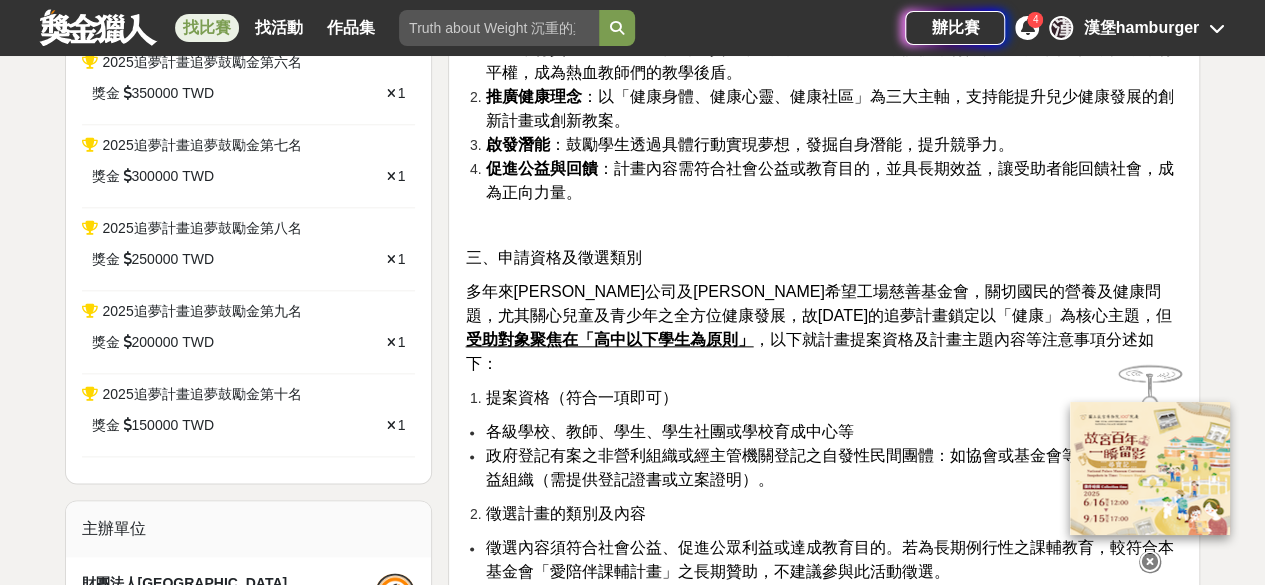 click on "政府登記有案之非營利組織或經主管機關登記之自發性民間團體：如協會或基金會等機構及相關公益組織（需提供登記證書或立案證明）。" at bounding box center (829, 467) 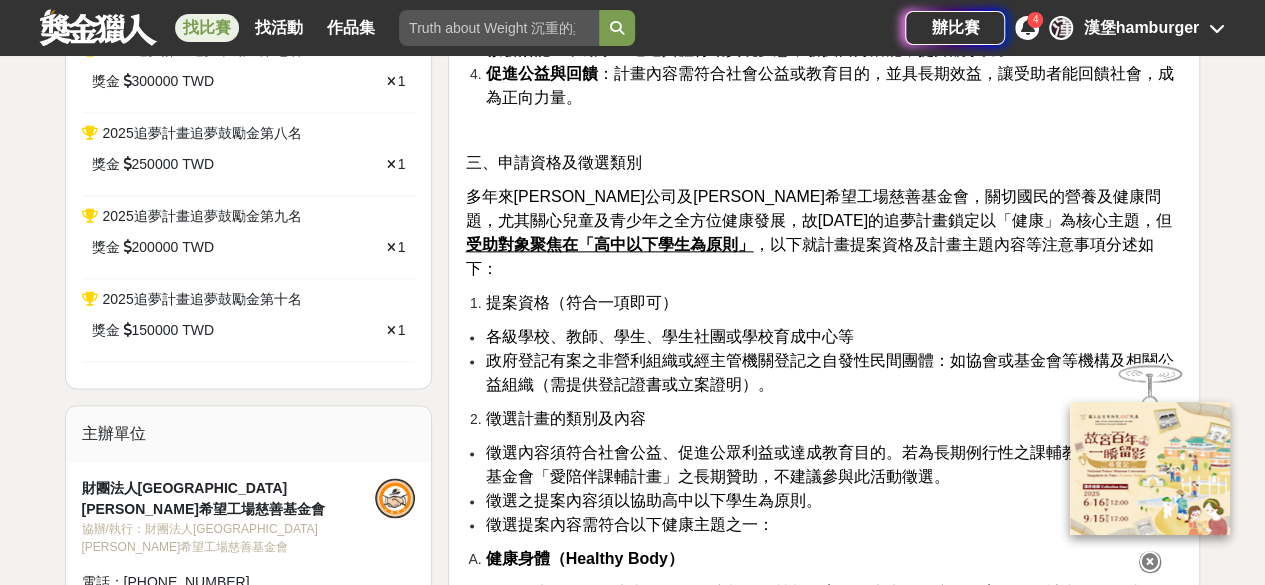 scroll, scrollTop: 1108, scrollLeft: 0, axis: vertical 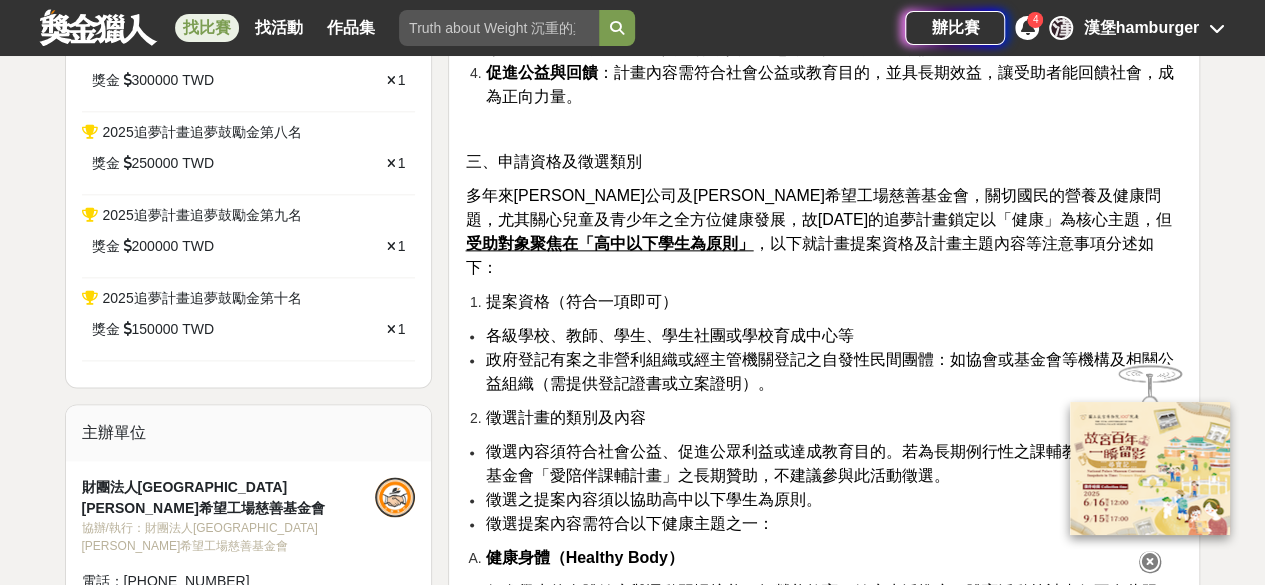 click on "各級學校、教師、學生、學生社團或學校育成中心等" at bounding box center [669, 335] 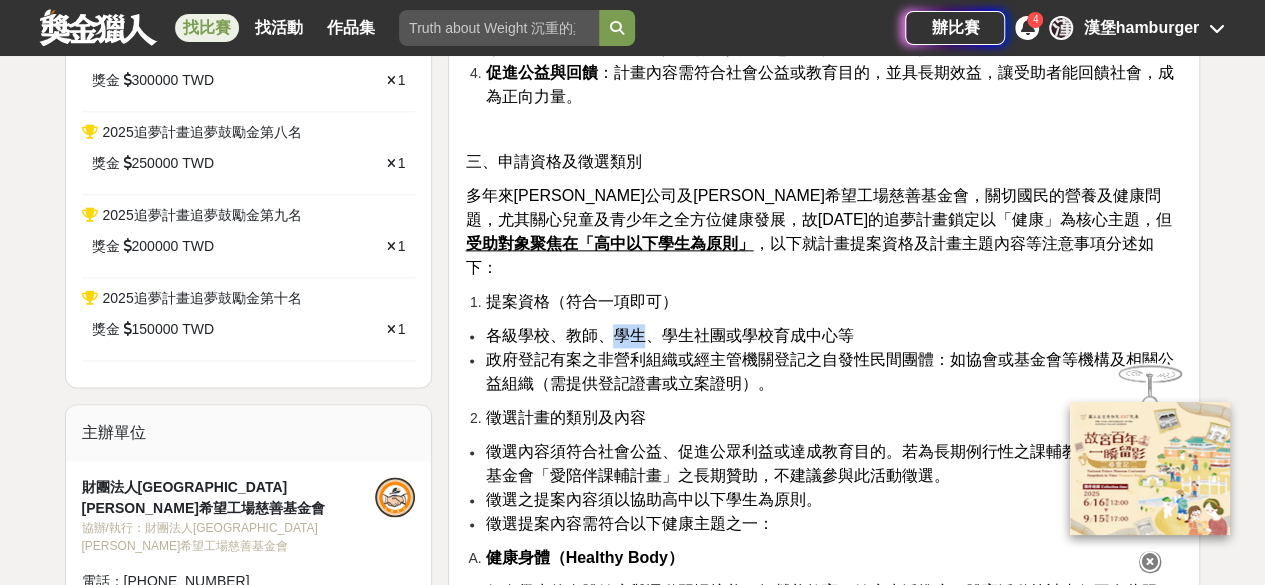 click on "各級學校、教師、學生、學生社團或學校育成中心等" at bounding box center (669, 335) 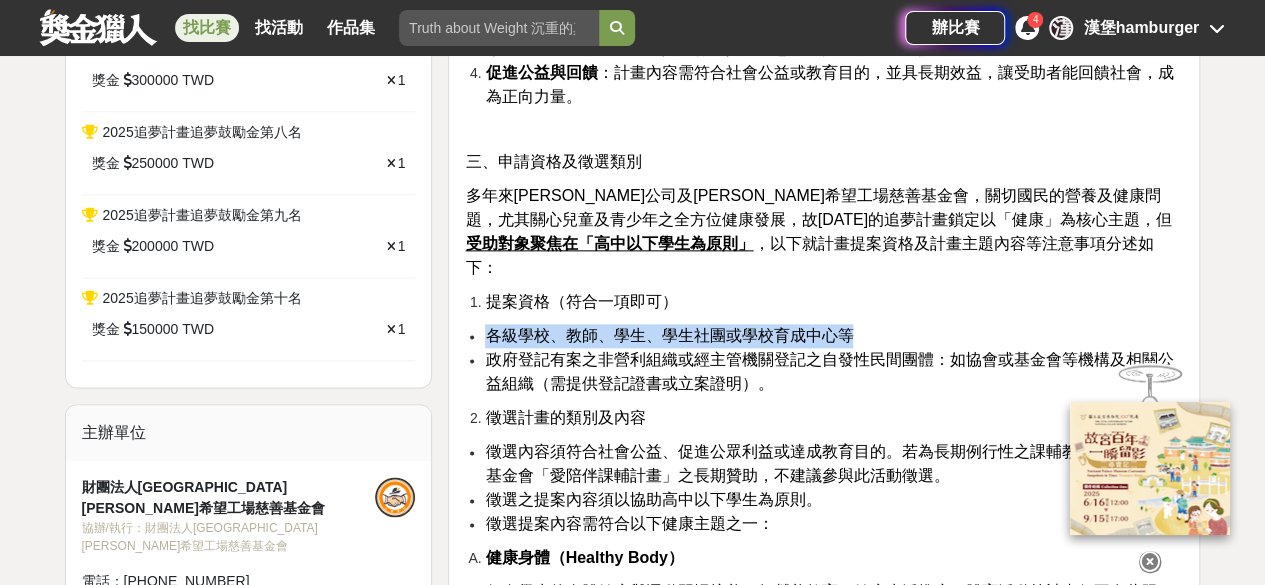 click on "各級學校、教師、學生、學生社團或學校育成中心等" at bounding box center [669, 335] 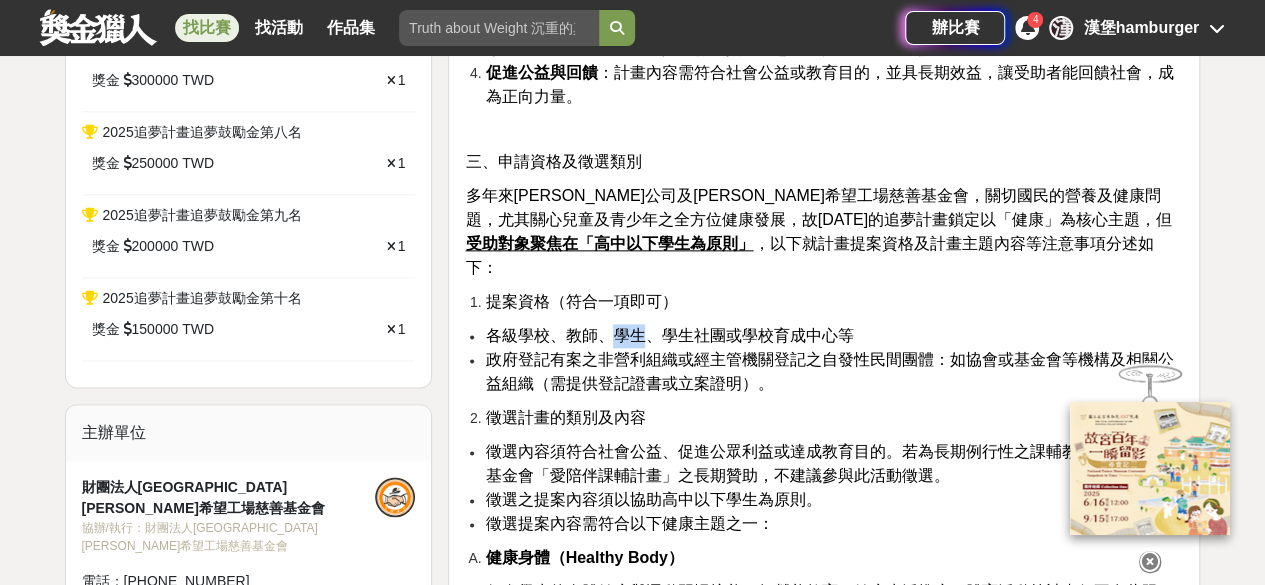 click on "各級學校、教師、學生、學生社團或學校育成中心等" at bounding box center (669, 335) 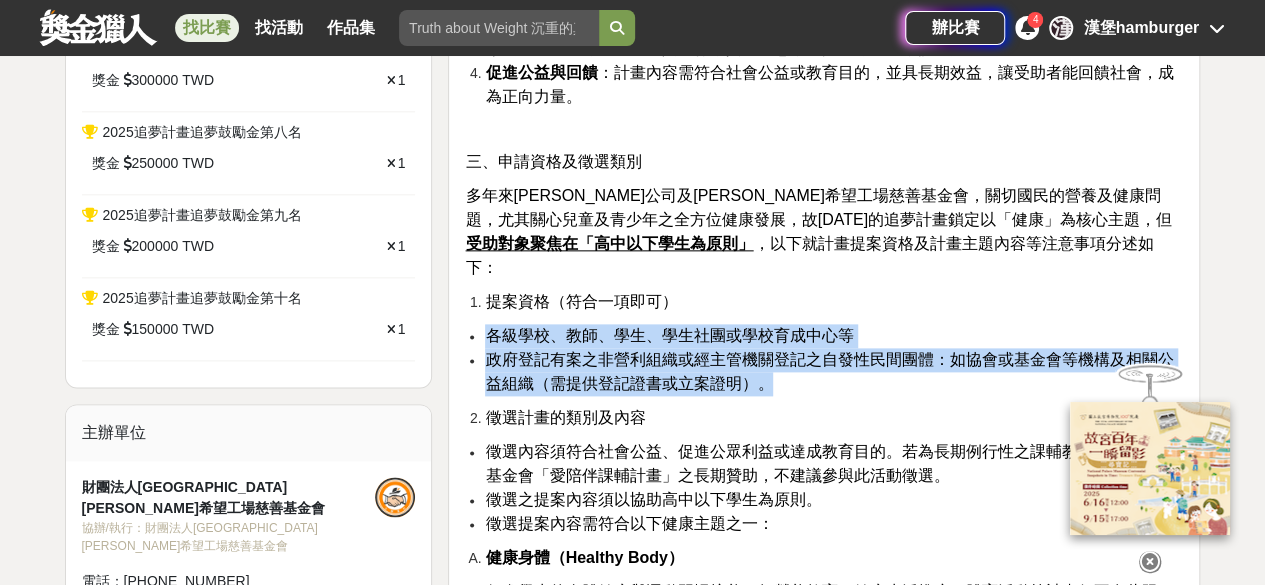 drag, startPoint x: 626, startPoint y: 288, endPoint x: 638, endPoint y: 328, distance: 41.761227 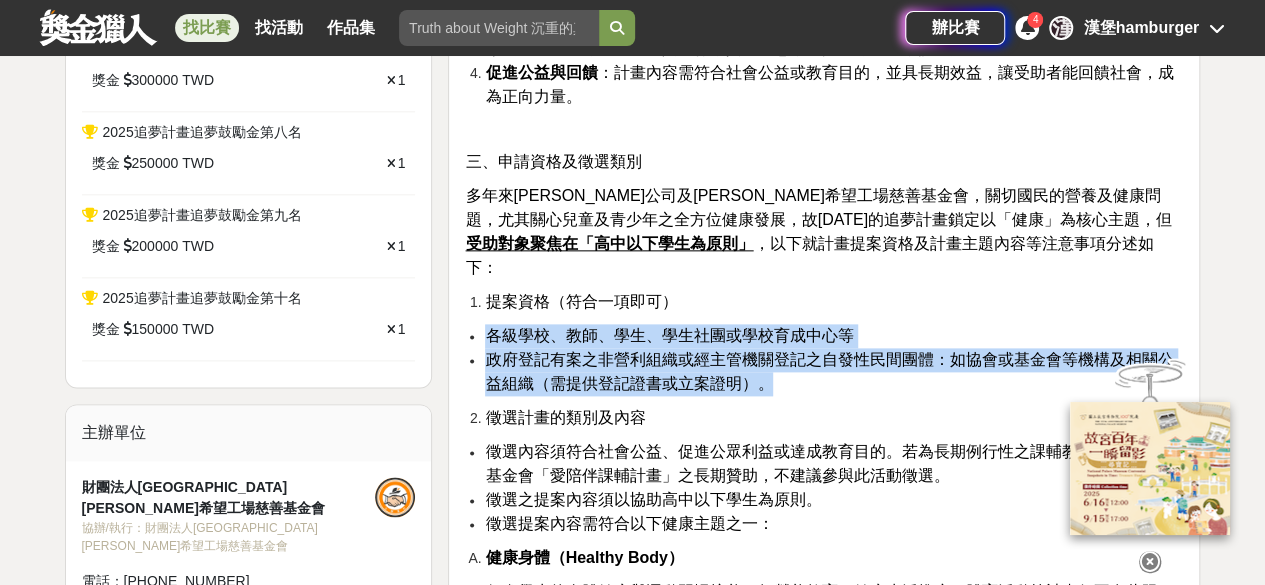 click on "各級學校、教師、學生、學生社團或學校育成中心等 政府登記有案之非營利組織或經主管機關登記之自發性民間團體：如協會或基金會等機構及相關公益組織（需提供登記證書或立案證明）。" at bounding box center (824, 360) 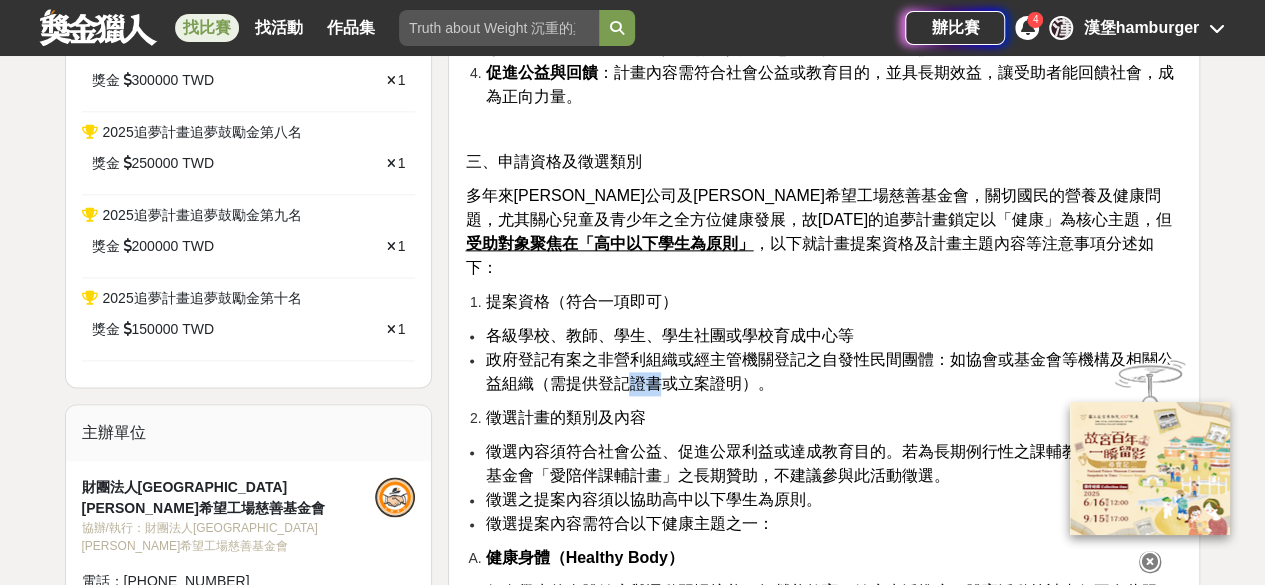 click on "政府登記有案之非營利組織或經主管機關登記之自發性民間團體：如協會或基金會等機構及相關公益組織（需提供登記證書或立案證明）。" at bounding box center (829, 371) 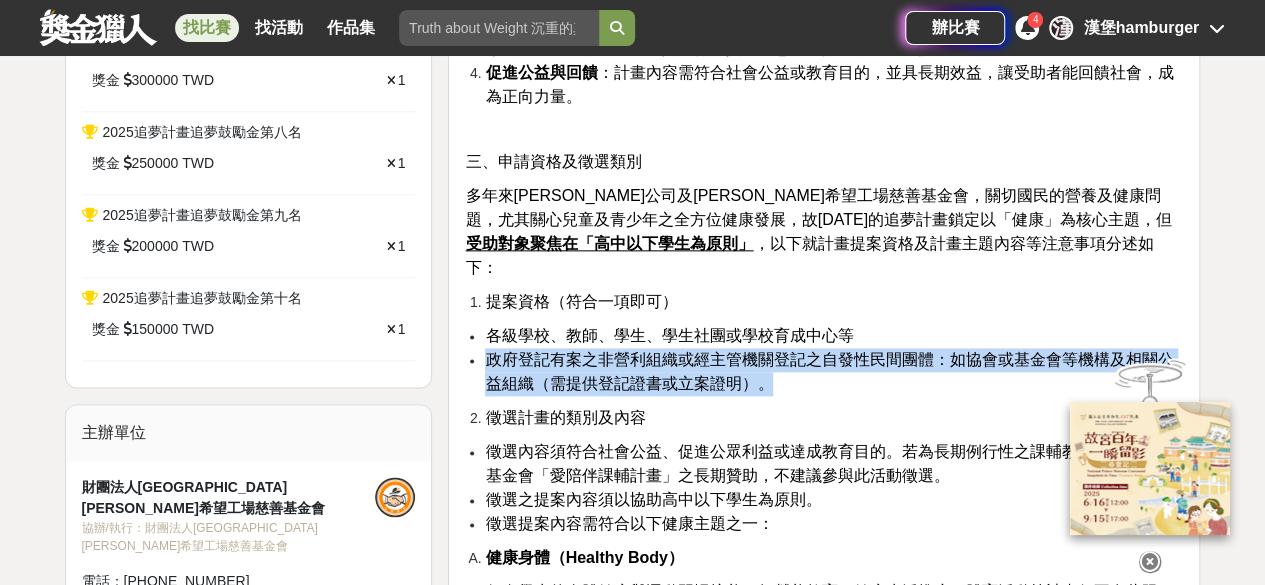 click on "政府登記有案之非營利組織或經主管機關登記之自發性民間團體：如協會或基金會等機構及相關公益組織（需提供登記證書或立案證明）。" at bounding box center [829, 371] 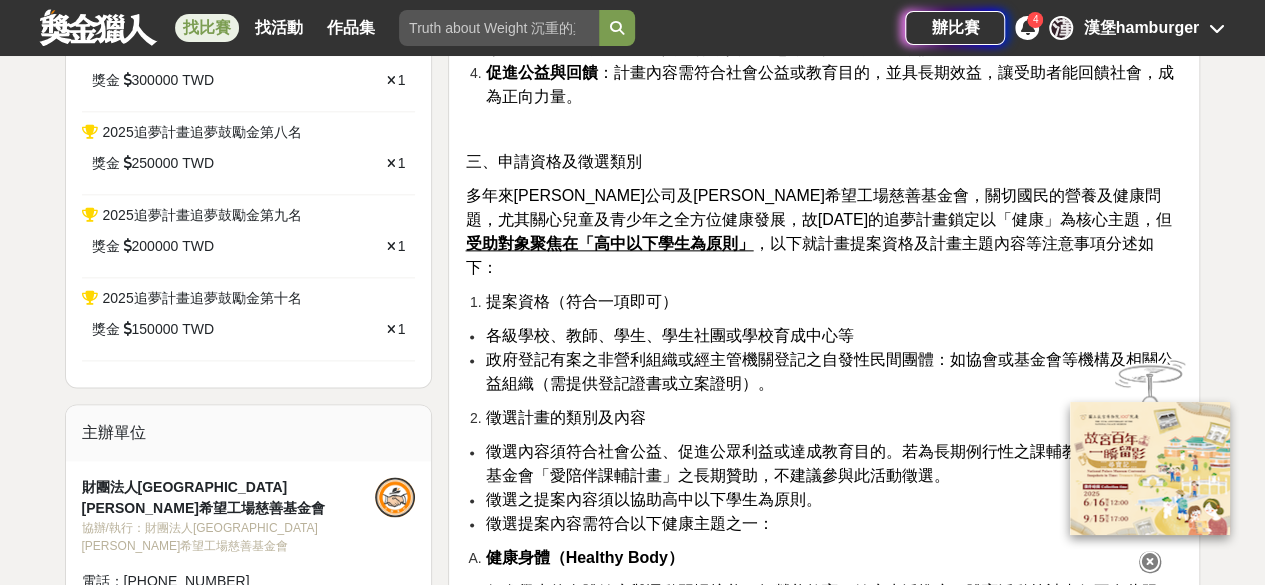 click on "各級學校、教師、學生、學生社團或學校育成中心等" at bounding box center (669, 335) 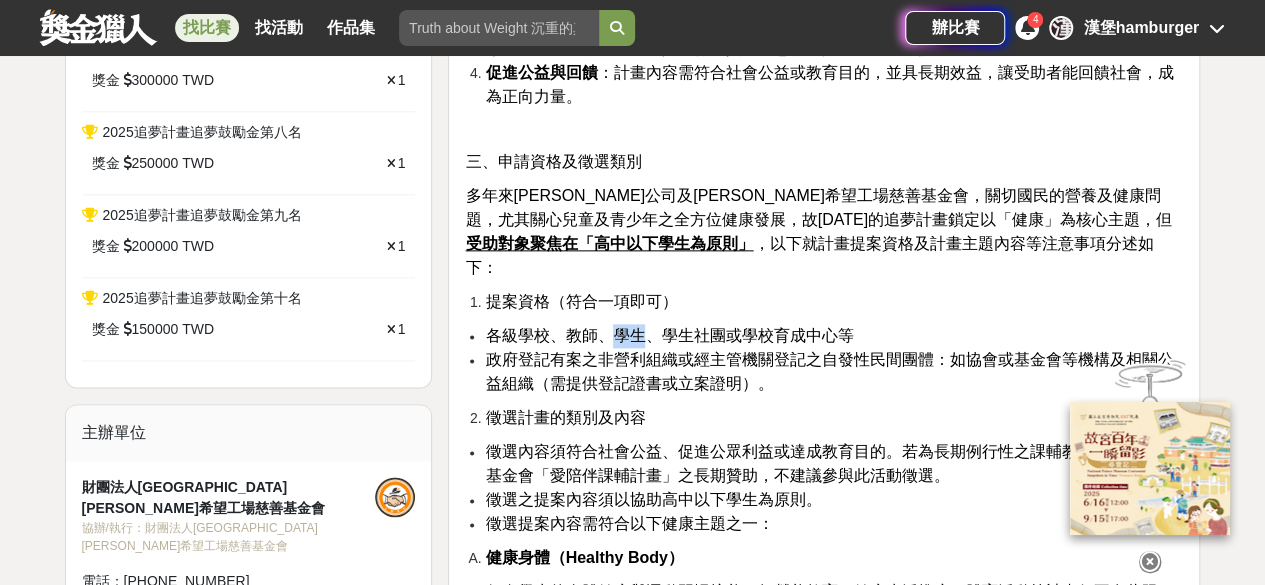 click on "各級學校、教師、學生、學生社團或學校育成中心等" at bounding box center [669, 335] 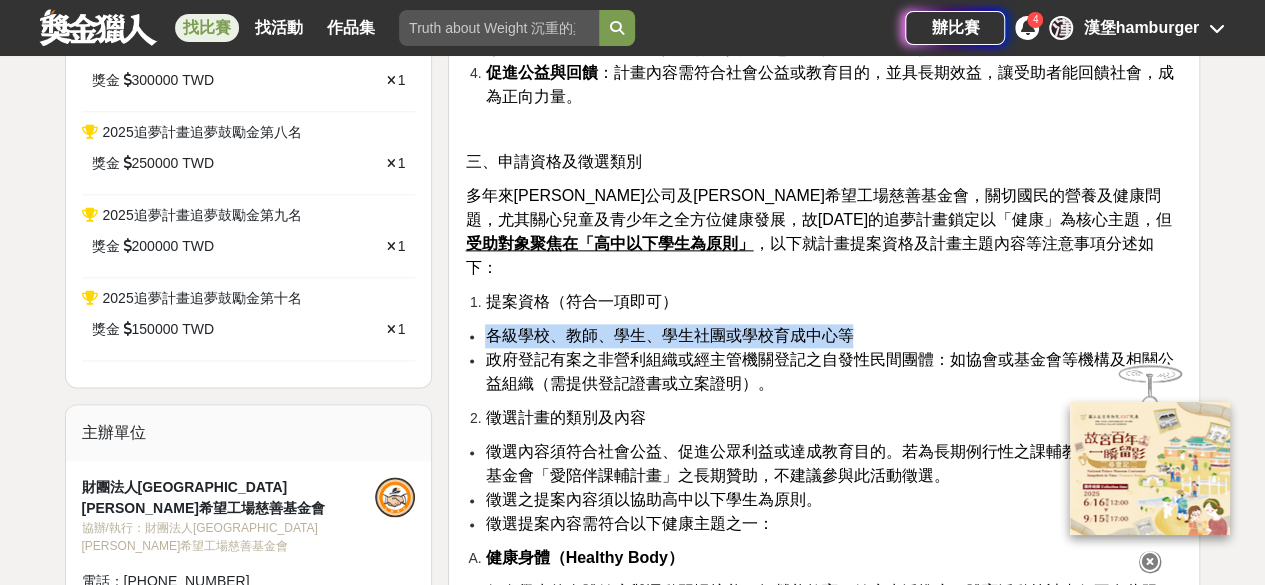 click on "各級學校、教師、學生、學生社團或學校育成中心等" at bounding box center [669, 335] 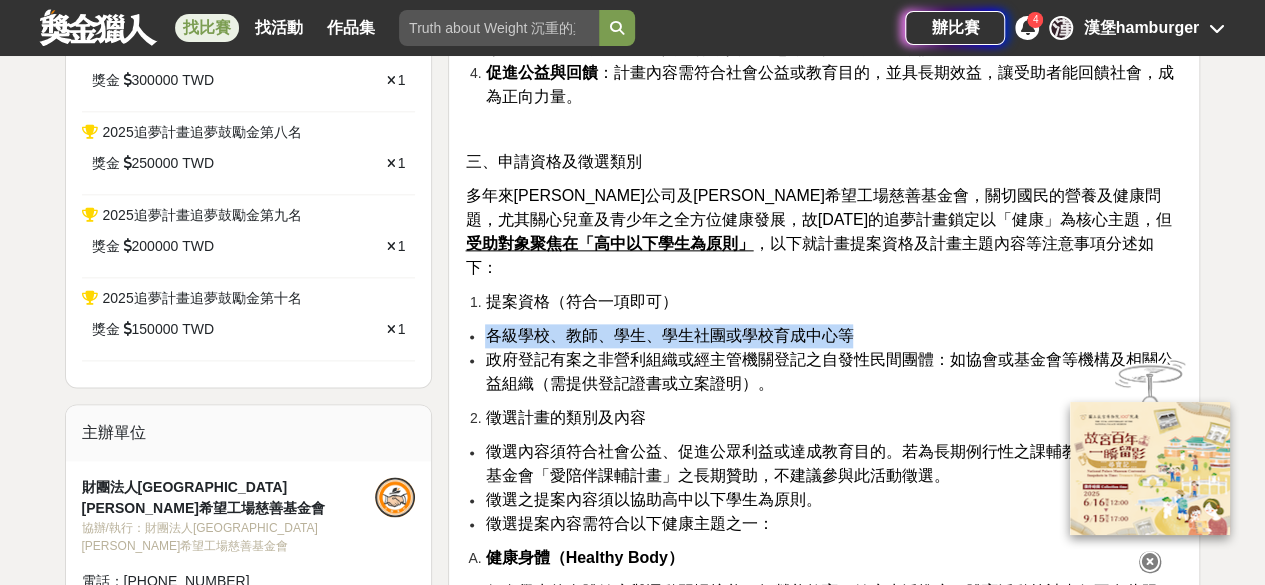 click on "各級學校、教師、學生、學生社團或學校育成中心等" at bounding box center (669, 335) 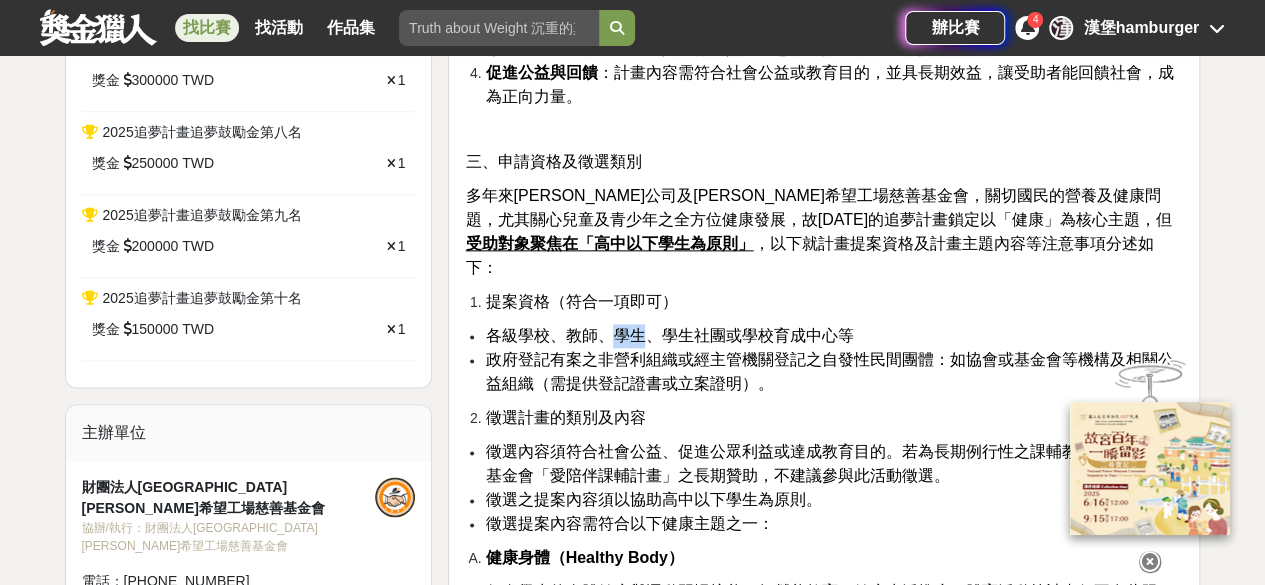 click on "各級學校、教師、學生、學生社團或學校育成中心等" at bounding box center [669, 335] 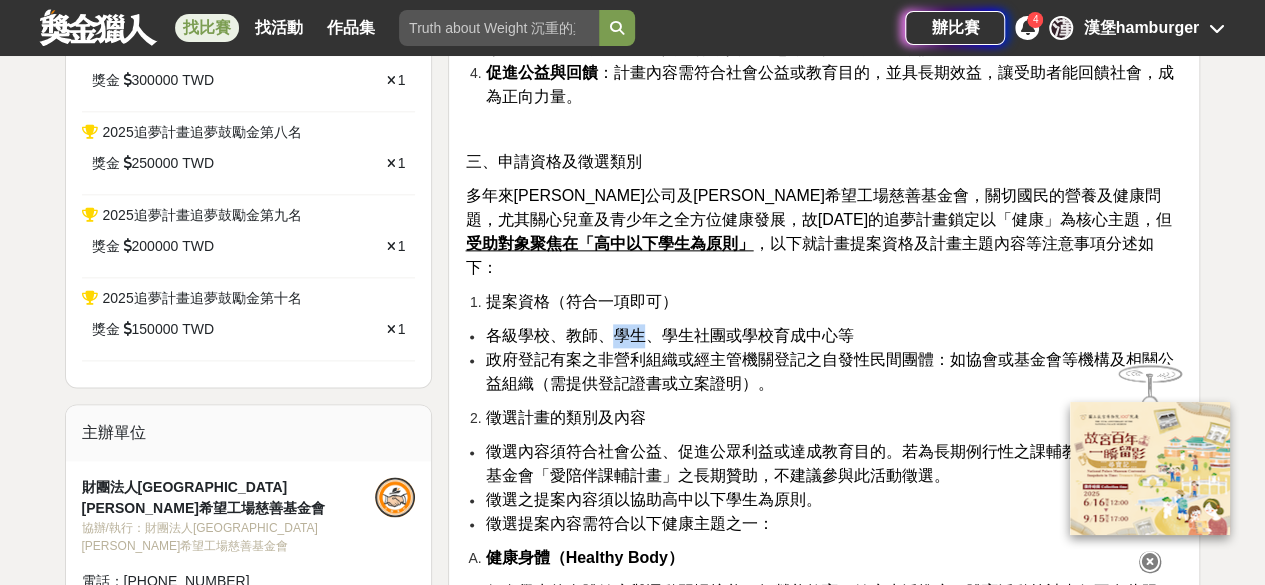 click on "各級學校、教師、學生、學生社團或學校育成中心等" at bounding box center (669, 335) 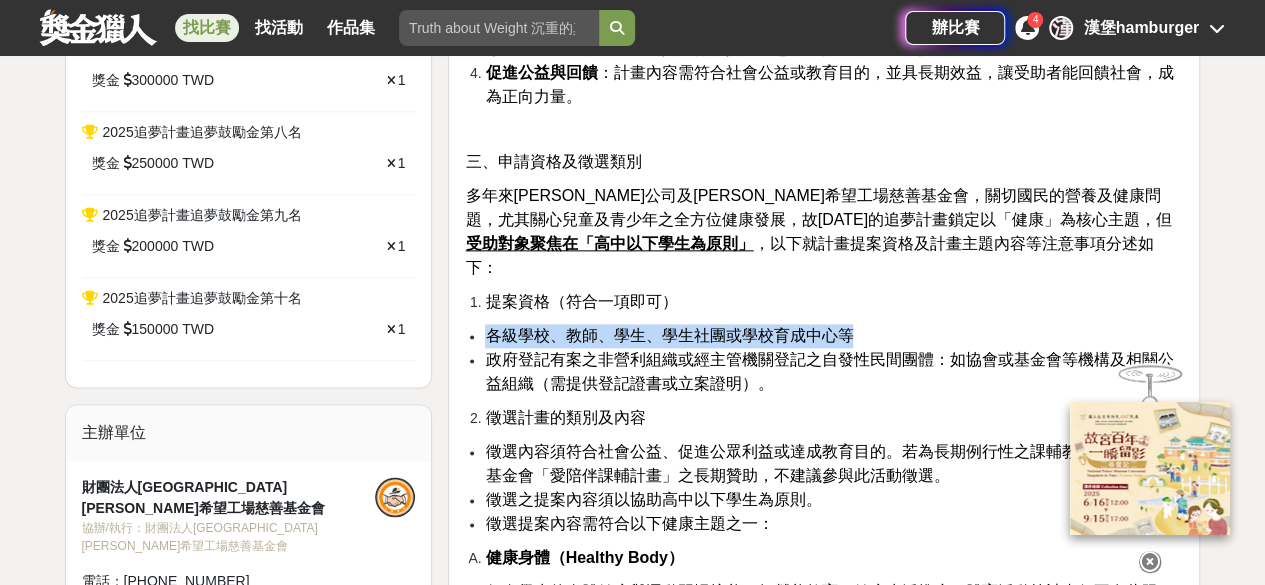 click on "各級學校、教師、學生、學生社團或學校育成中心等" at bounding box center [669, 335] 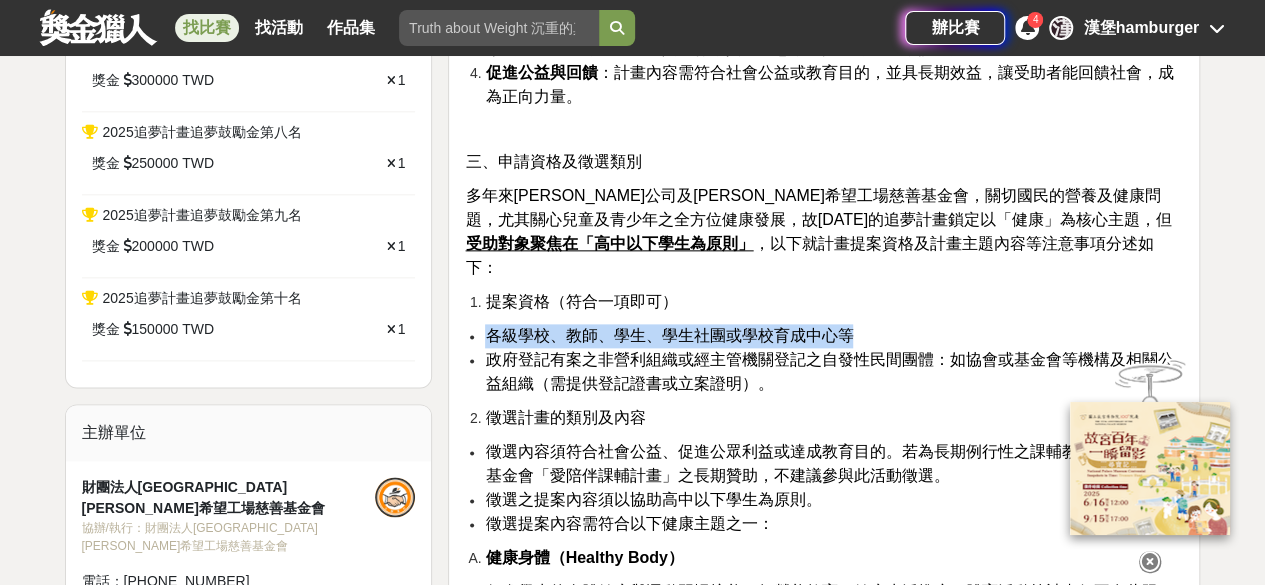 click on "各級學校、教師、學生、學生社團或學校育成中心等" at bounding box center (669, 335) 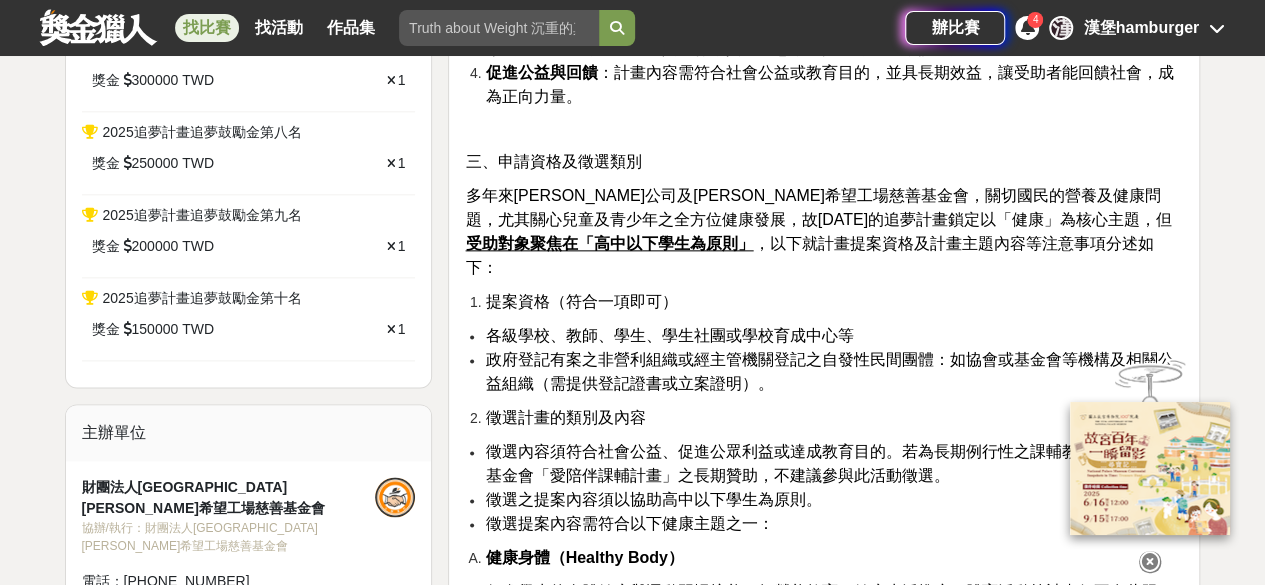 click on "各級學校、教師、學生、學生社團或學校育成中心等" at bounding box center [669, 335] 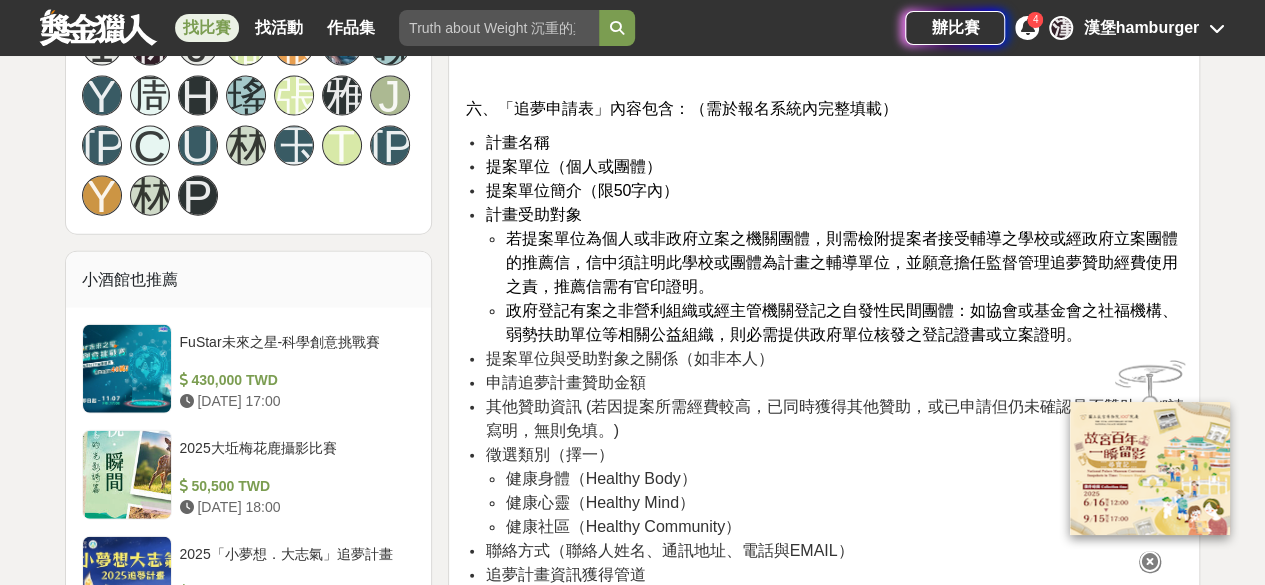 scroll, scrollTop: 2173, scrollLeft: 0, axis: vertical 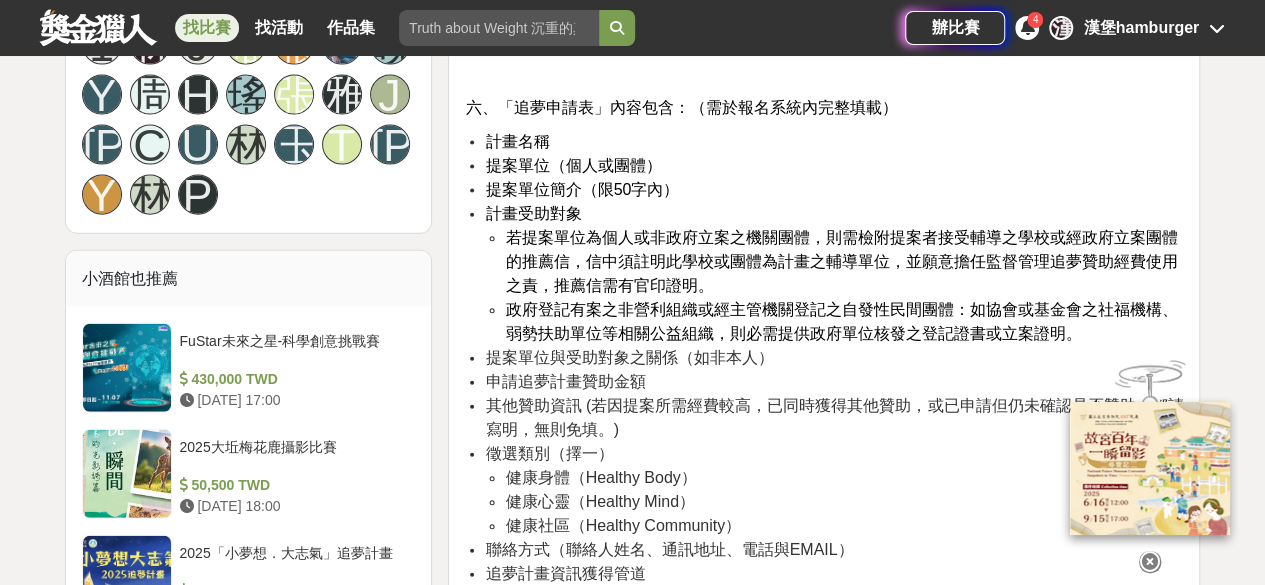 click on "政府登記有案之非營利組織或經主管機關登記之自發性民間團體：如協會或基金會之社福機構、弱勢扶助單位等相關公益組織，則必需提供政府單位核發之登記證書或立案證明。" at bounding box center [841, 321] 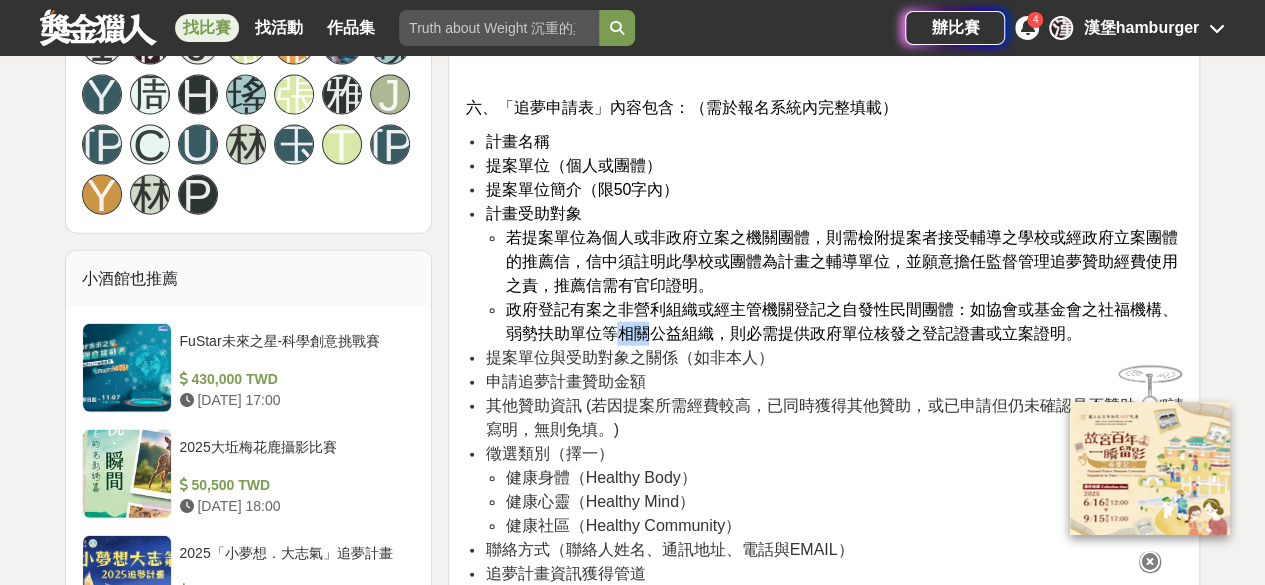 click on "政府登記有案之非營利組織或經主管機關登記之自發性民間團體：如協會或基金會之社福機構、弱勢扶助單位等相關公益組織，則必需提供政府單位核發之登記證書或立案證明。" at bounding box center [841, 321] 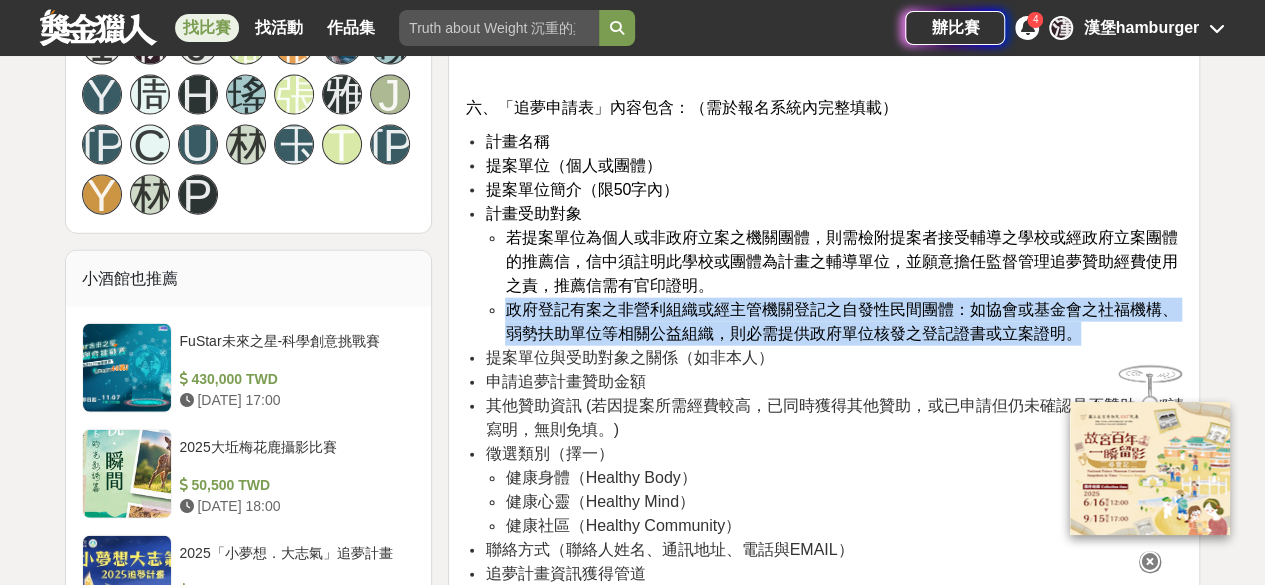 click on "政府登記有案之非營利組織或經主管機關登記之自發性民間團體：如協會或基金會之社福機構、弱勢扶助單位等相關公益組織，則必需提供政府單位核發之登記證書或立案證明。" at bounding box center (841, 321) 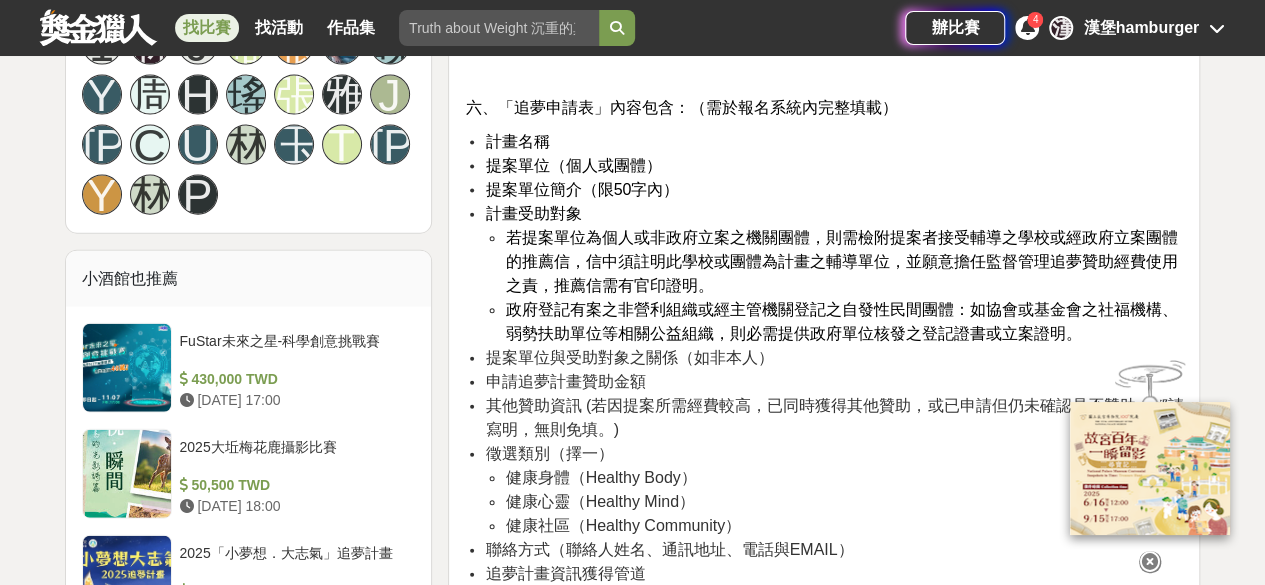 scroll, scrollTop: 2171, scrollLeft: 0, axis: vertical 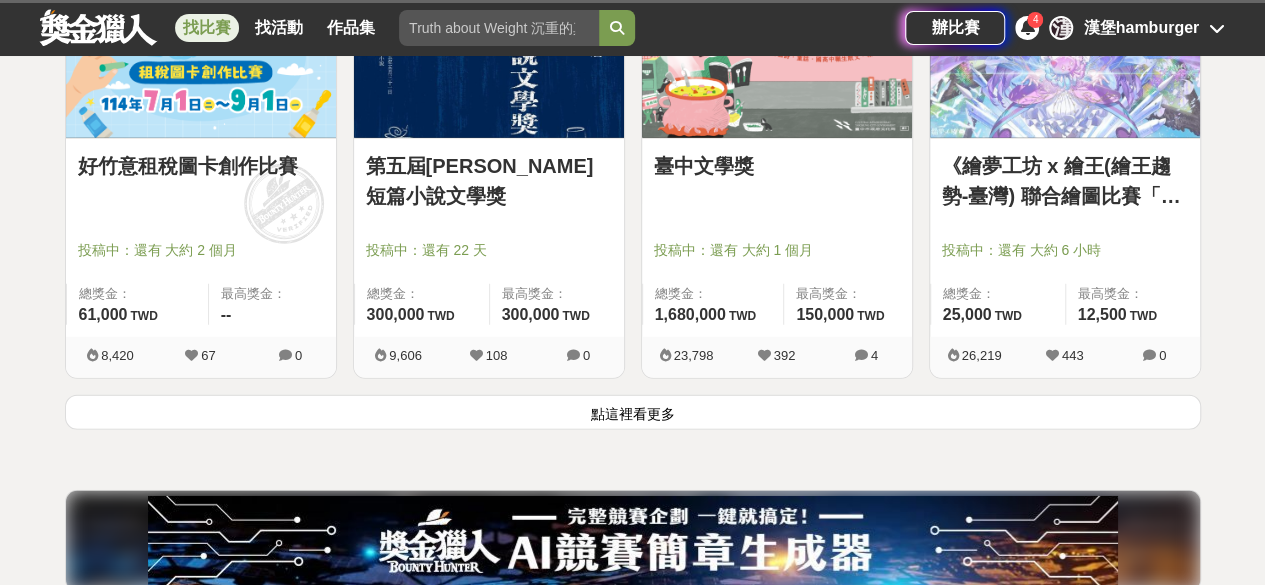 click on "點這裡看更多" at bounding box center (633, 412) 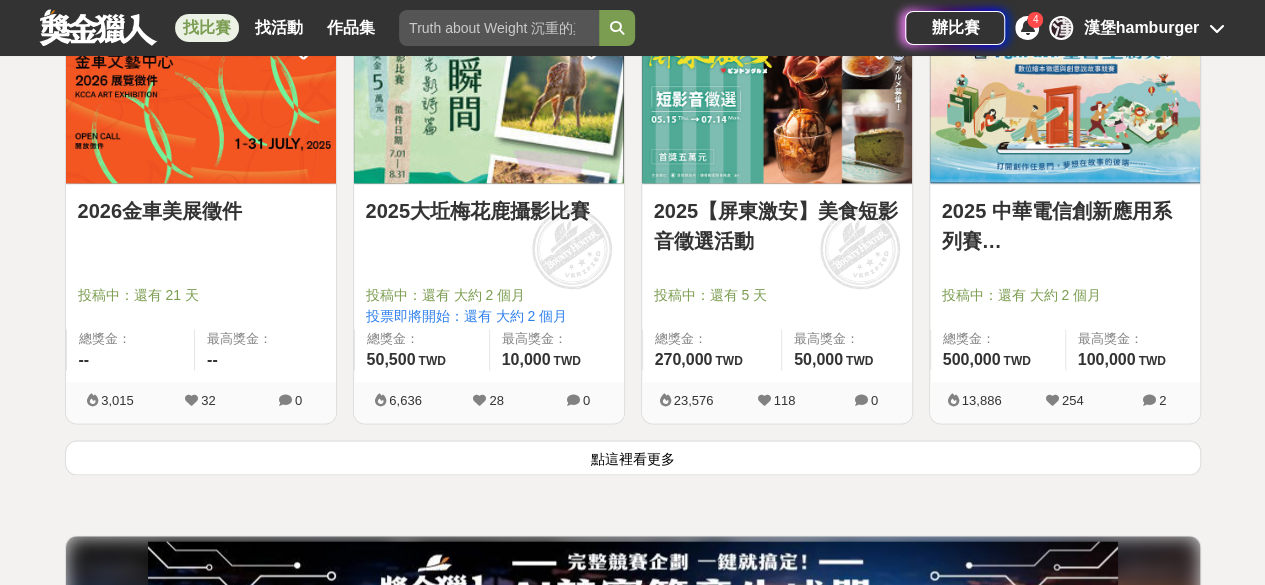 scroll, scrollTop: 5114, scrollLeft: 0, axis: vertical 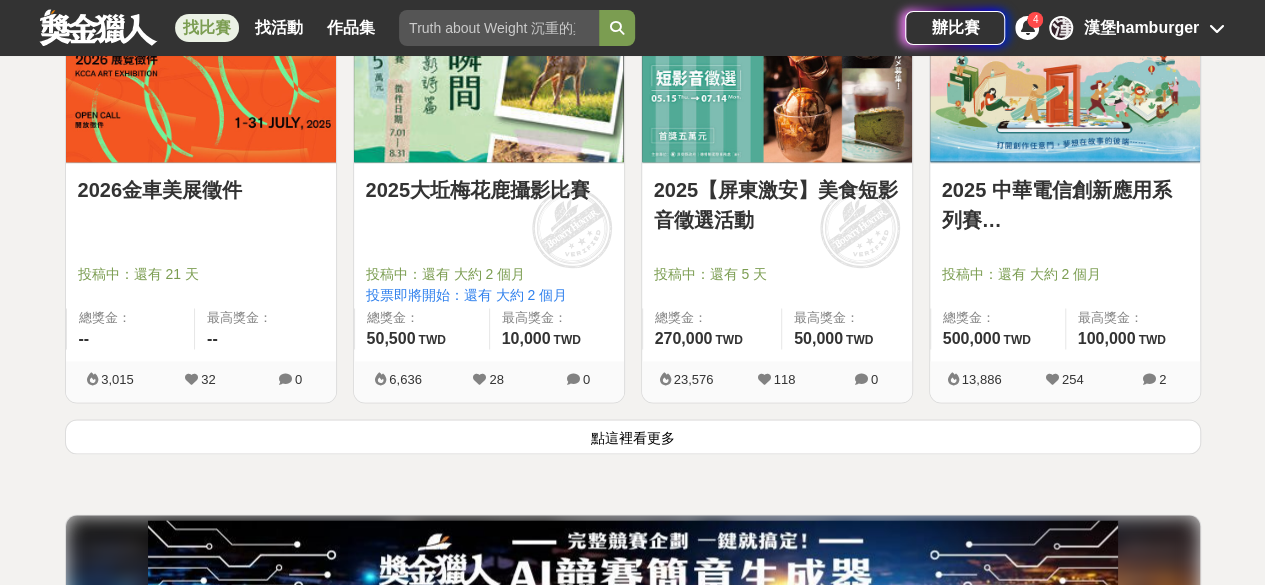 click on "點這裡看更多" at bounding box center [633, 436] 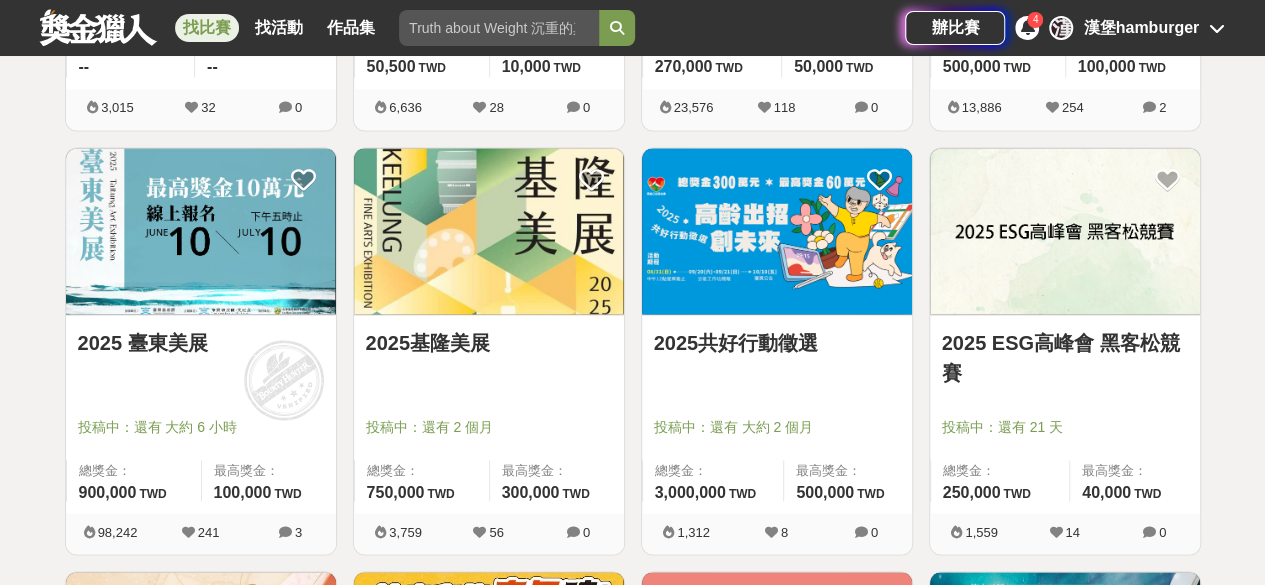 scroll, scrollTop: 5386, scrollLeft: 0, axis: vertical 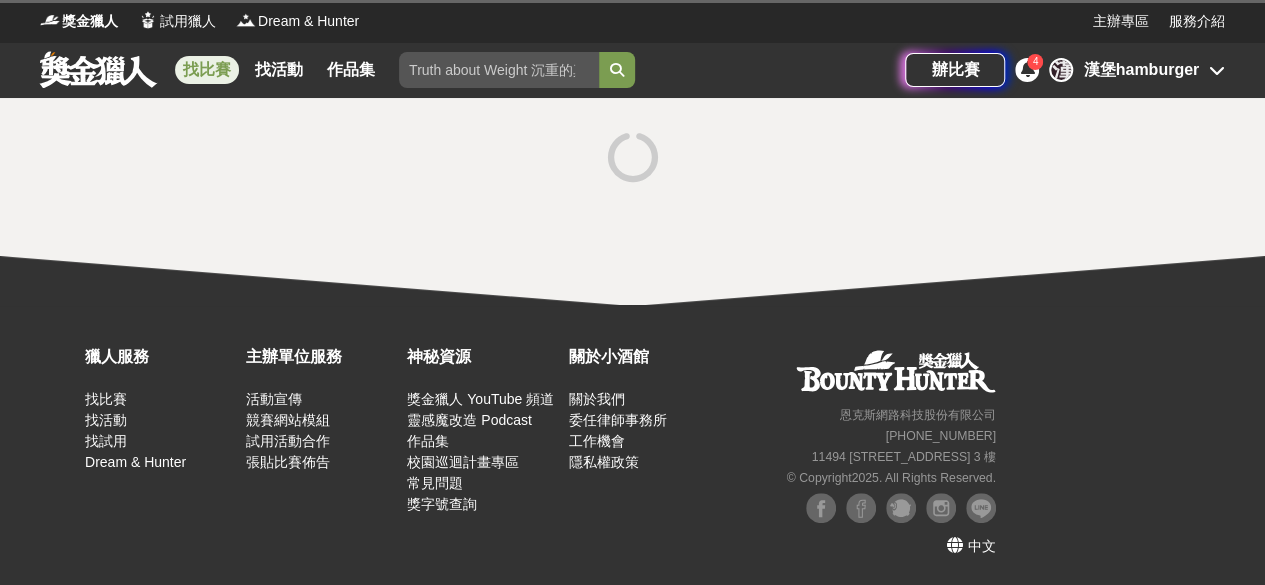 click on "獵人服務 找比賽 找活動 找試用 Dream & Hunter 主辦單位服務 活動宣傳 競賽網站模組 試用活動合作  張貼比賽佈告 神秘資源 獎金獵人 YouTube 頻道 靈感魔改造 Podcast 作品集 校園巡迴計畫專區 常見問題 獎字號查詢 關於小酒館 關於我們 委任律師事務所 工作機會 隱私權政策 恩[PERSON_NAME]網路科技股份有限公司 [PHONE_NUMBER] [STREET_ADDRESS] © Copyright  2025 . All Rights Reserved. 中文" at bounding box center [632, 445] 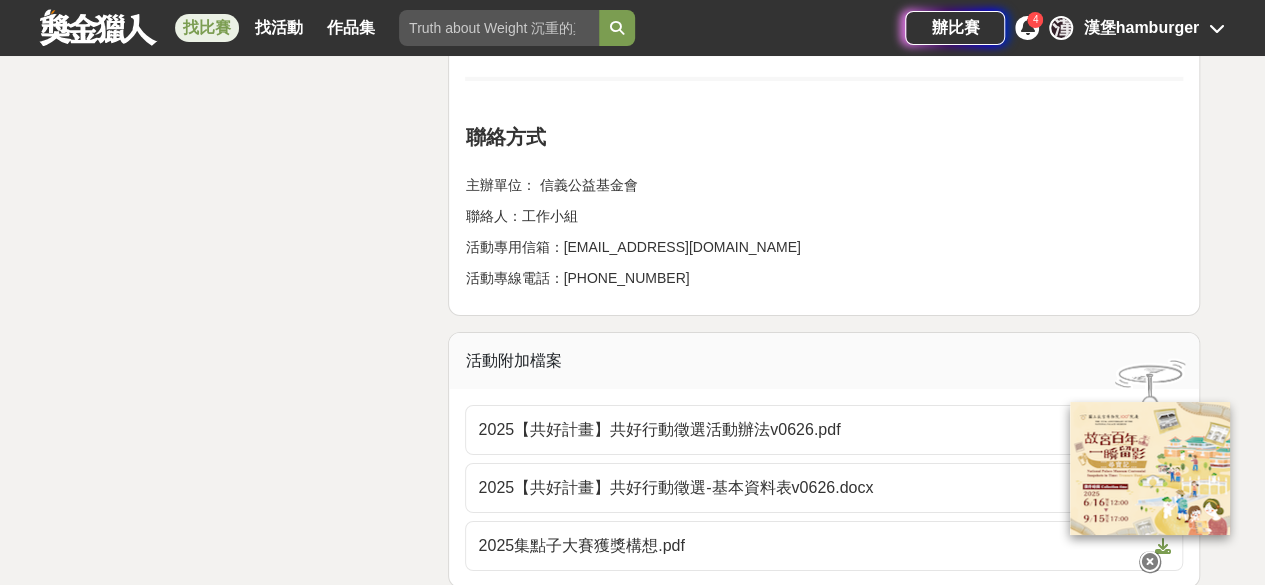 scroll, scrollTop: 3348, scrollLeft: 0, axis: vertical 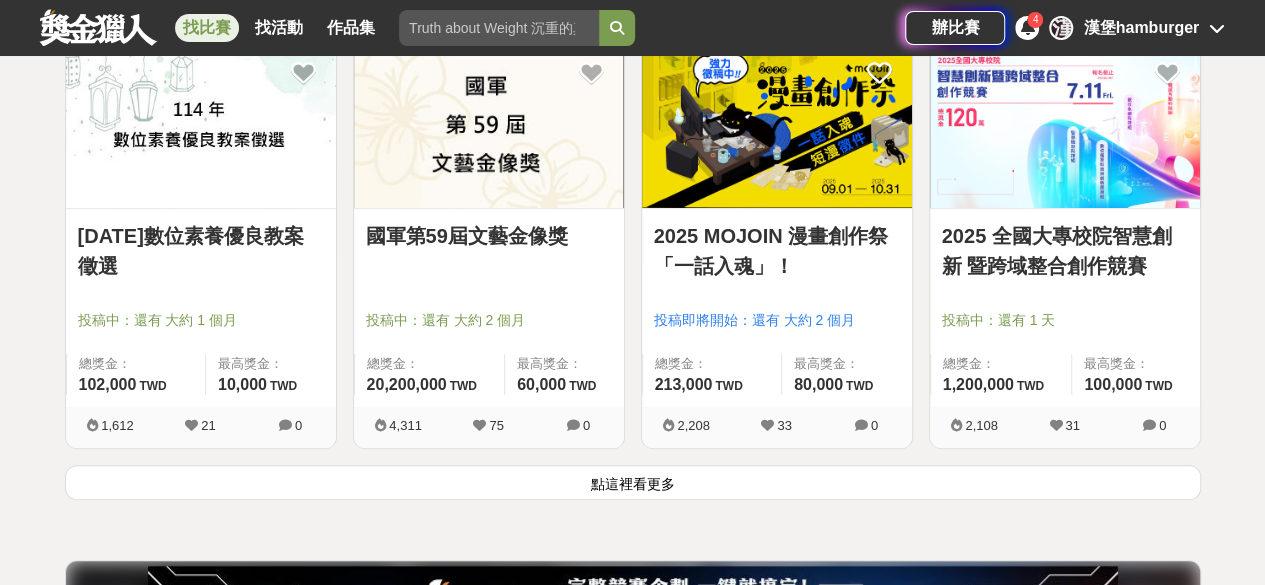 click on "點這裡看更多" at bounding box center (633, 482) 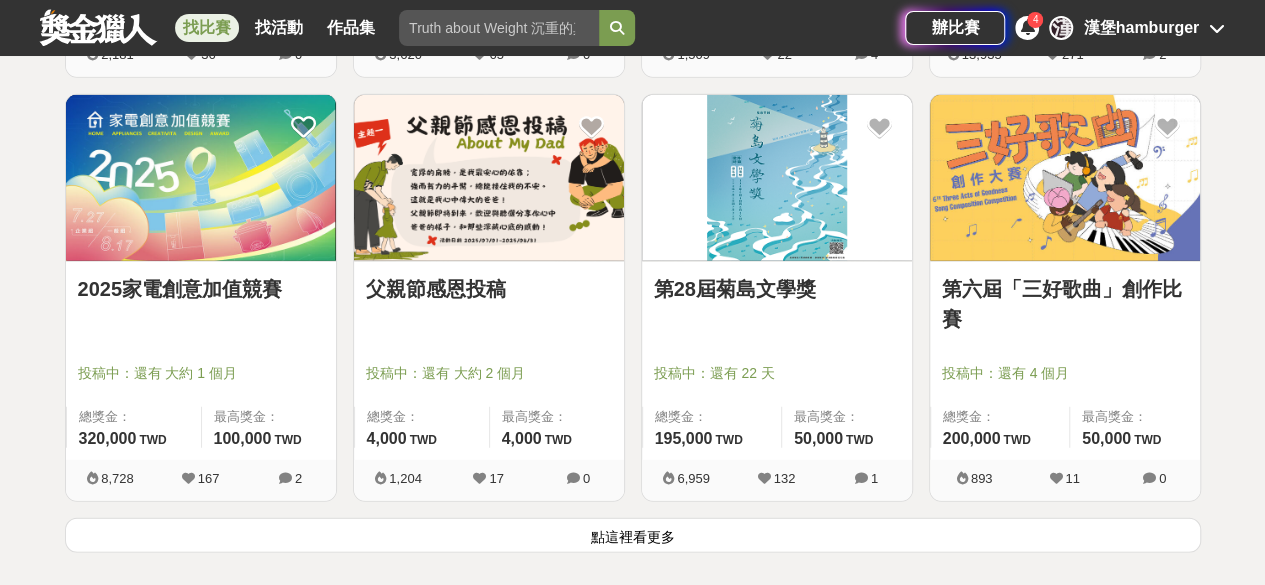 scroll, scrollTop: 10165, scrollLeft: 0, axis: vertical 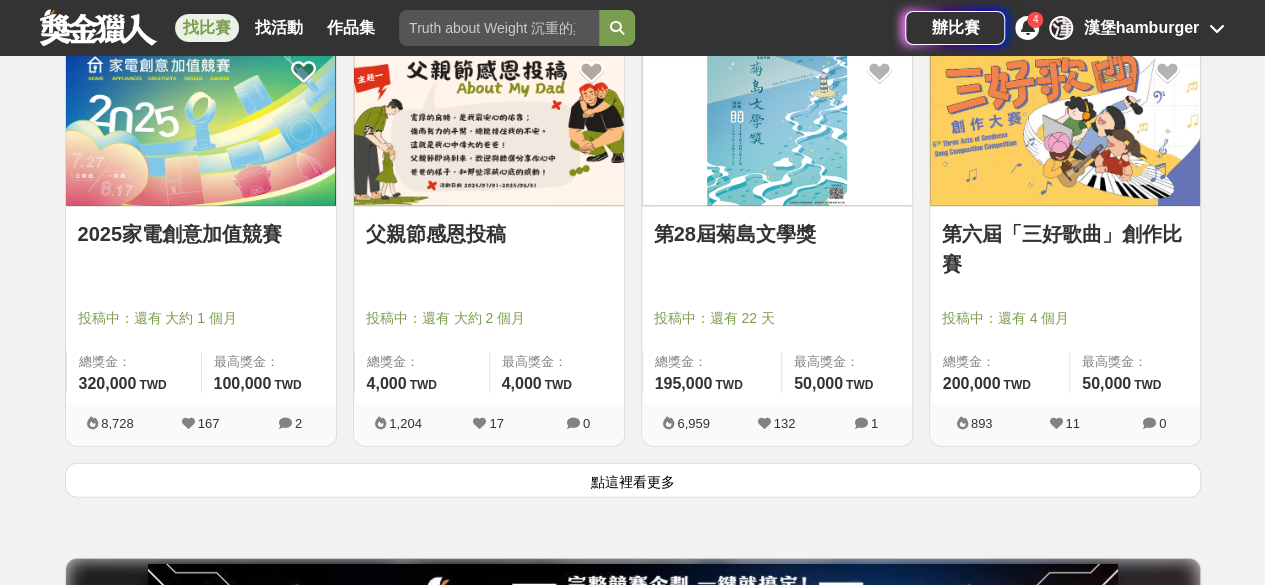 click on "點這裡看更多" at bounding box center (633, 480) 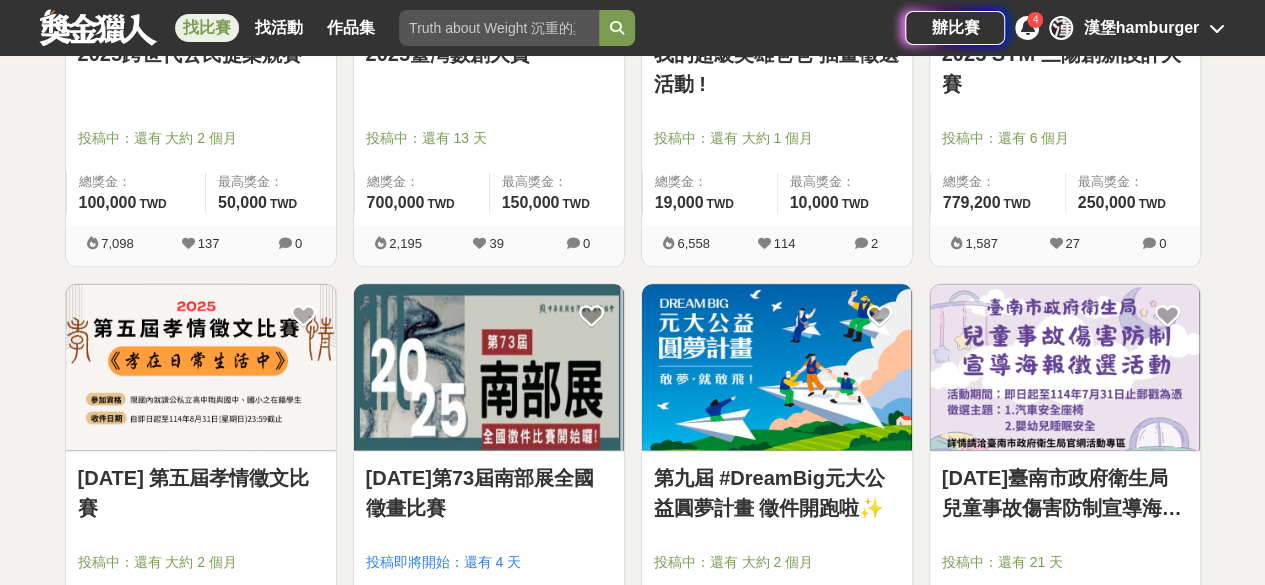 scroll, scrollTop: 12470, scrollLeft: 0, axis: vertical 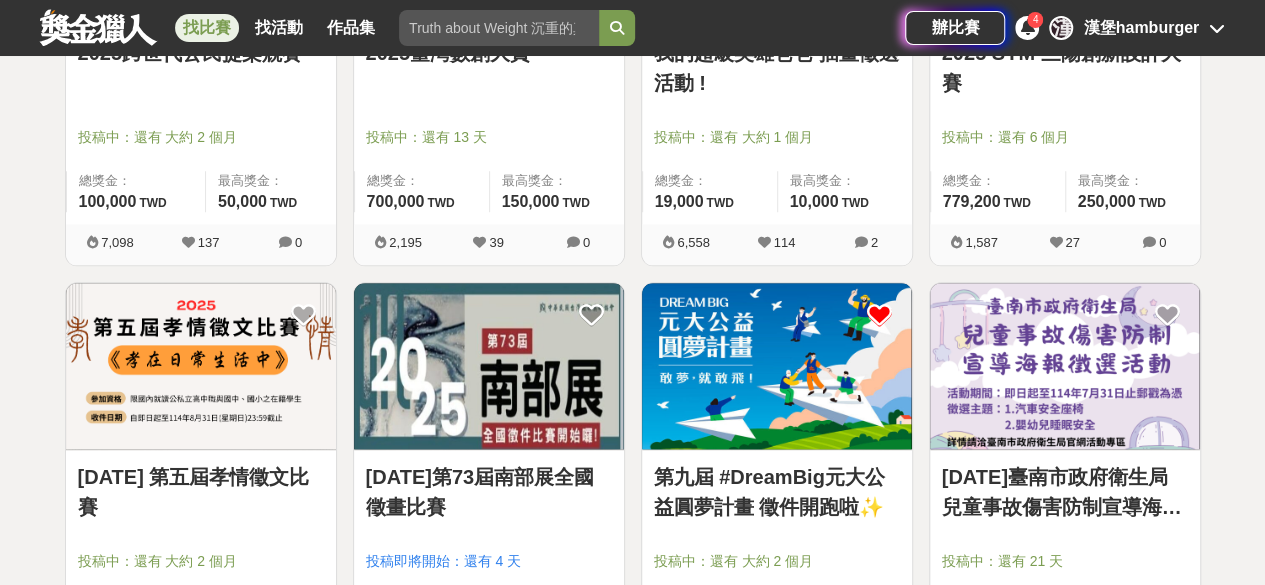 click at bounding box center (879, 315) 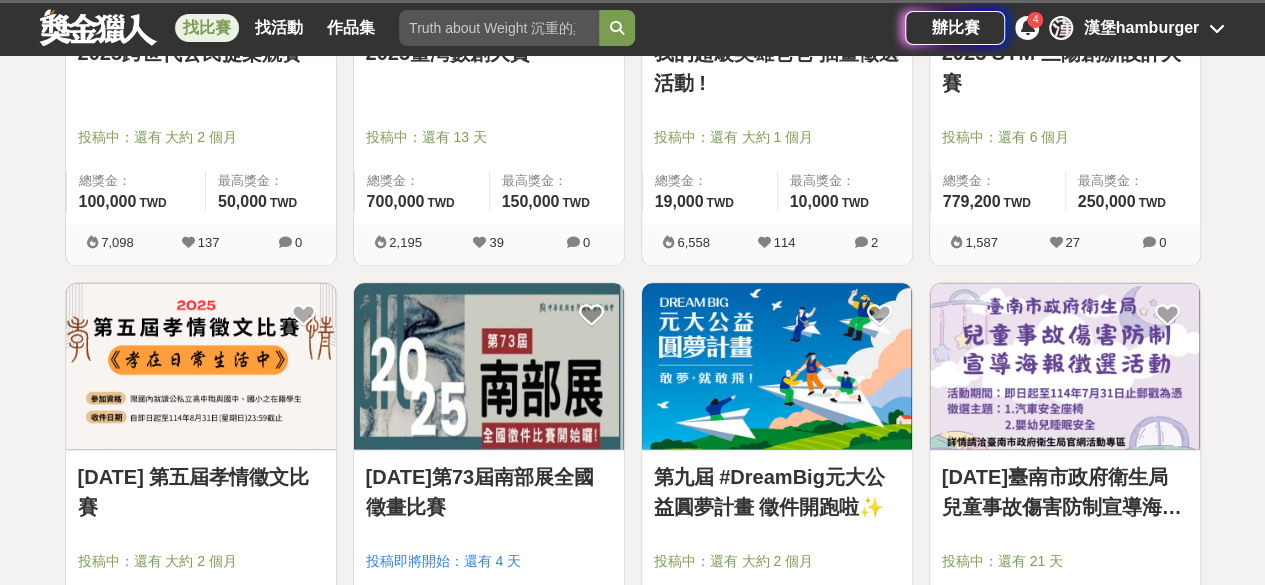 click at bounding box center [777, 366] 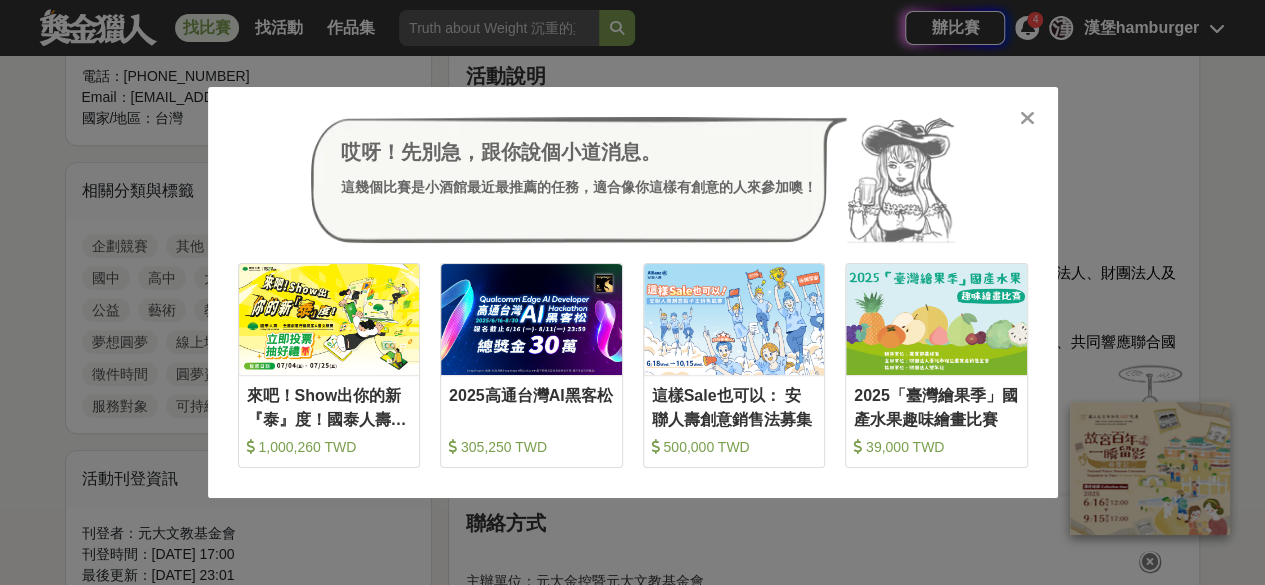 click on "這樣Sale也可以： 安聯人壽創意銷售法募集" at bounding box center (734, 406) 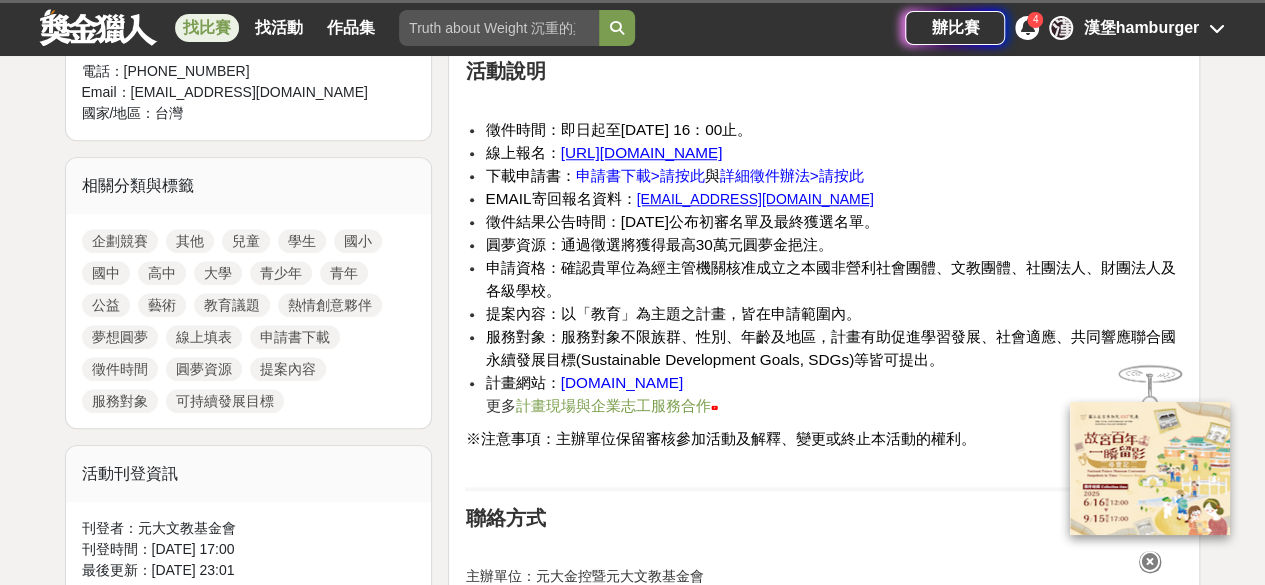 scroll, scrollTop: 812, scrollLeft: 0, axis: vertical 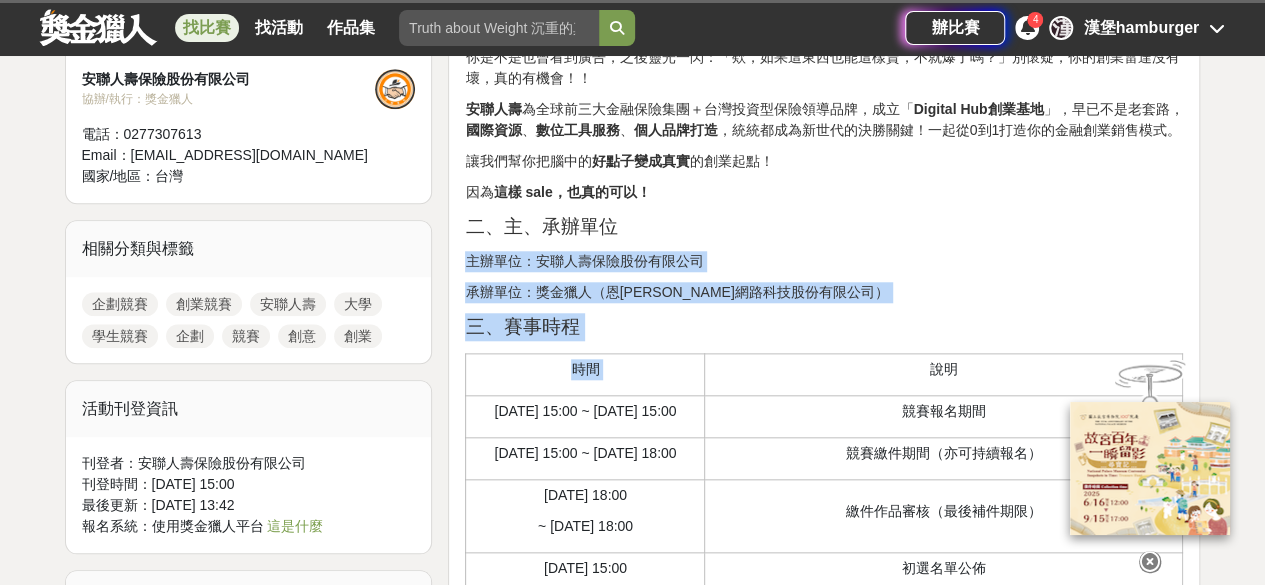 drag, startPoint x: 728, startPoint y: 236, endPoint x: 806, endPoint y: 377, distance: 161.13658 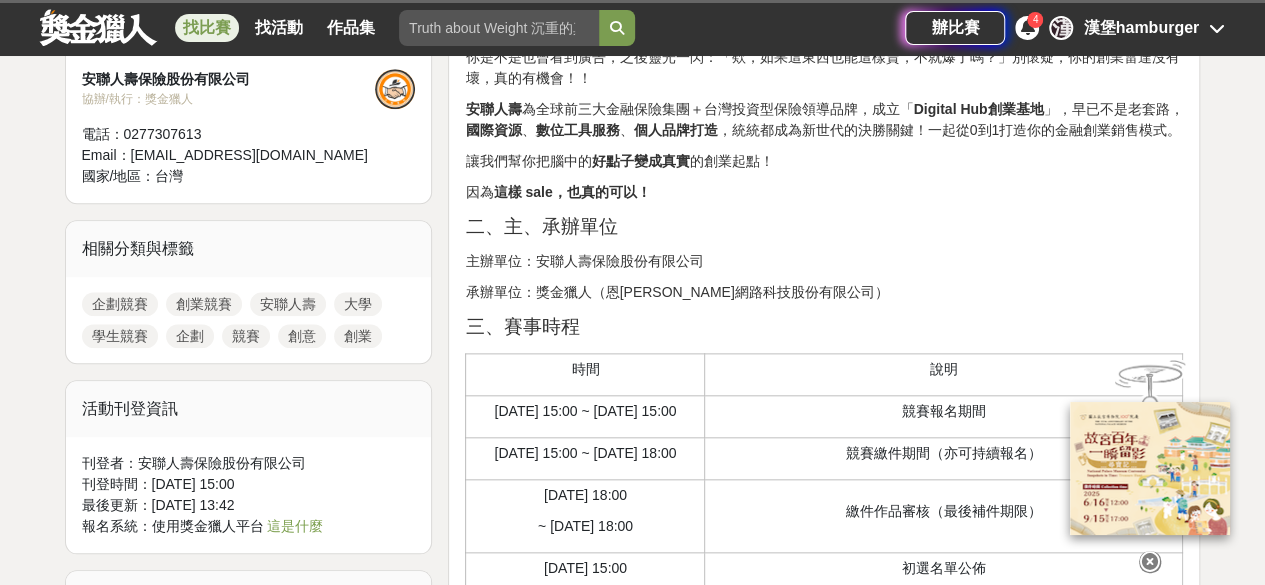 click on "競賽報名期間" at bounding box center [944, 417] 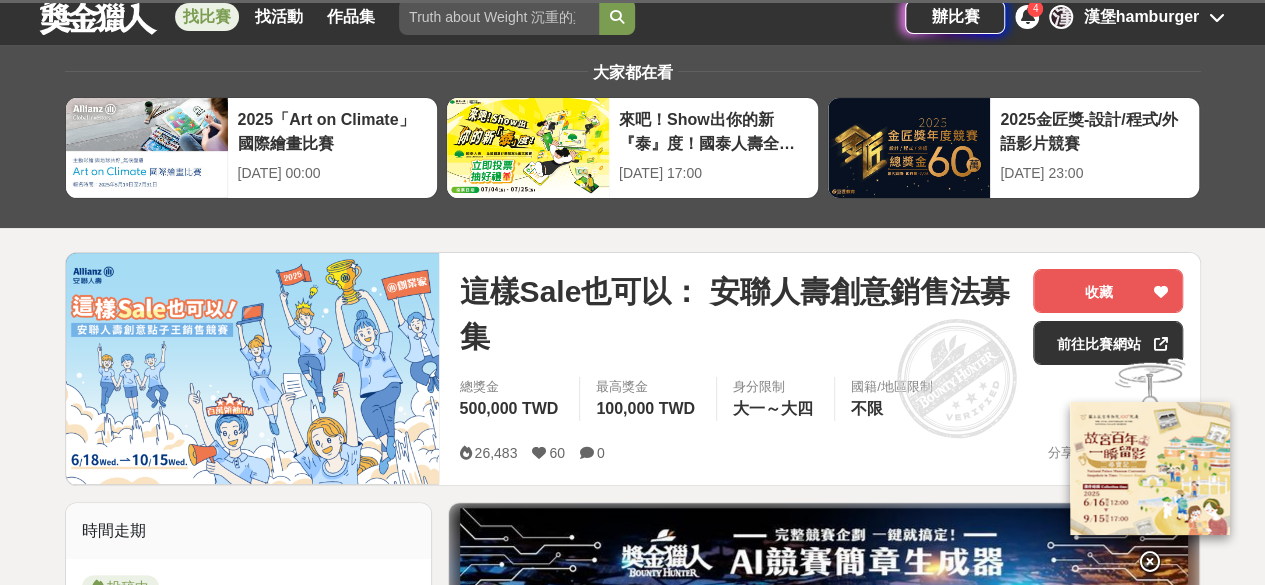 scroll, scrollTop: 0, scrollLeft: 0, axis: both 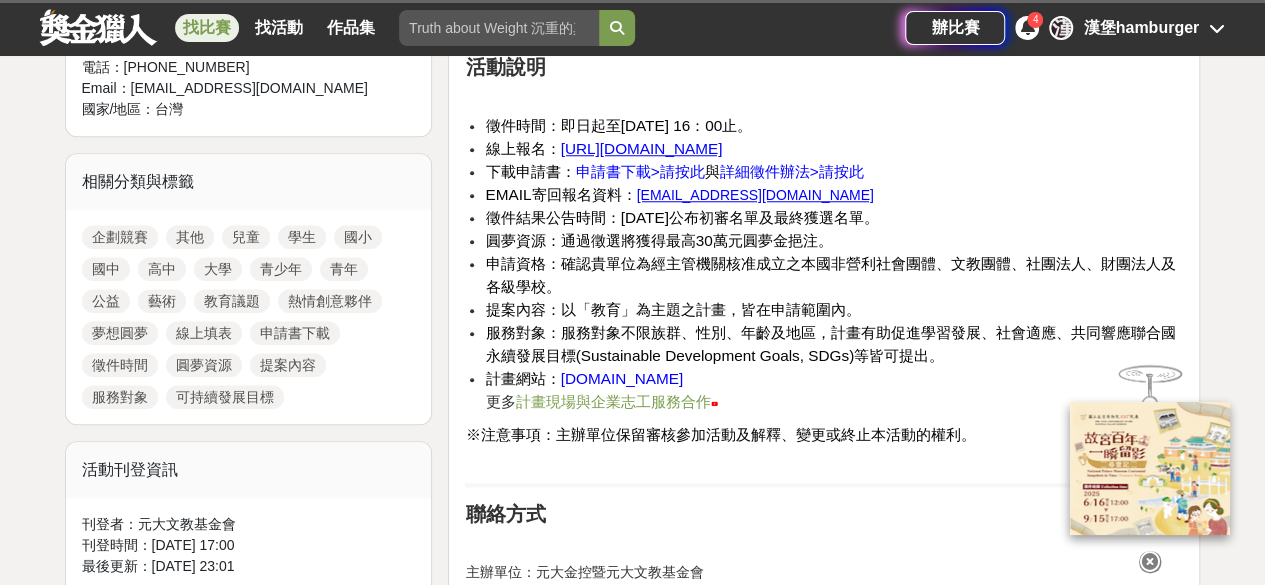 click on "申請資格：確認貴單位為經主管機關核准成立之本國非營利社會團體、文教團體、社團法人、財團法人及各級學校。" at bounding box center (834, 276) 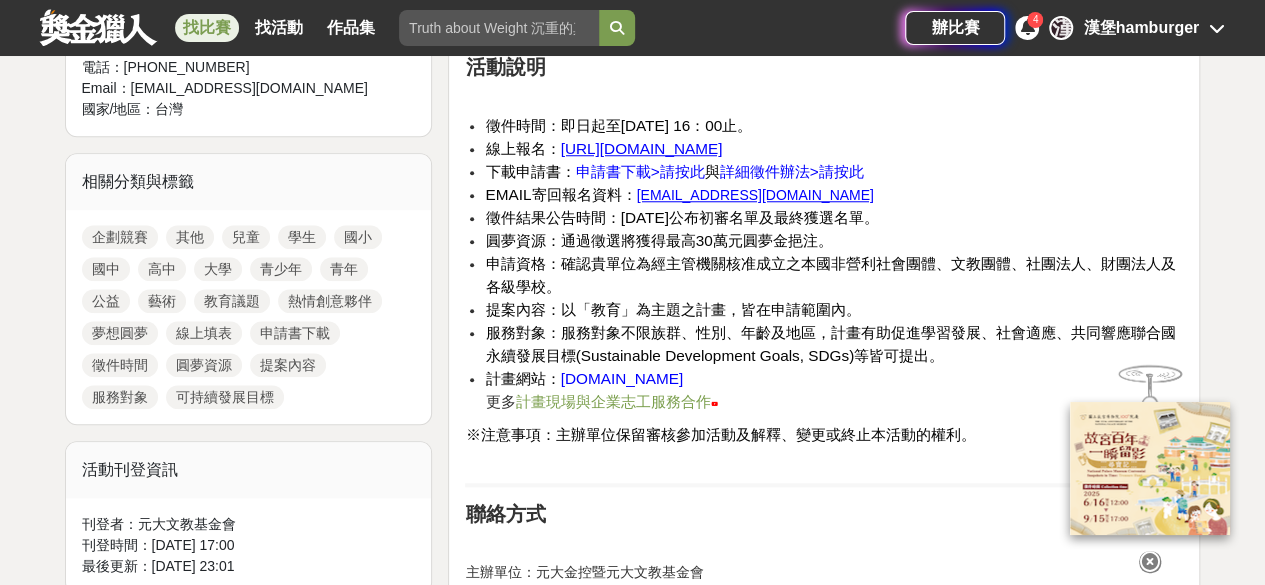 click on "申請資格：確認貴單位為經主管機關核准成立之本國非營利社會團體、文教團體、社團法人、財團法人及各級學校。" at bounding box center (834, 276) 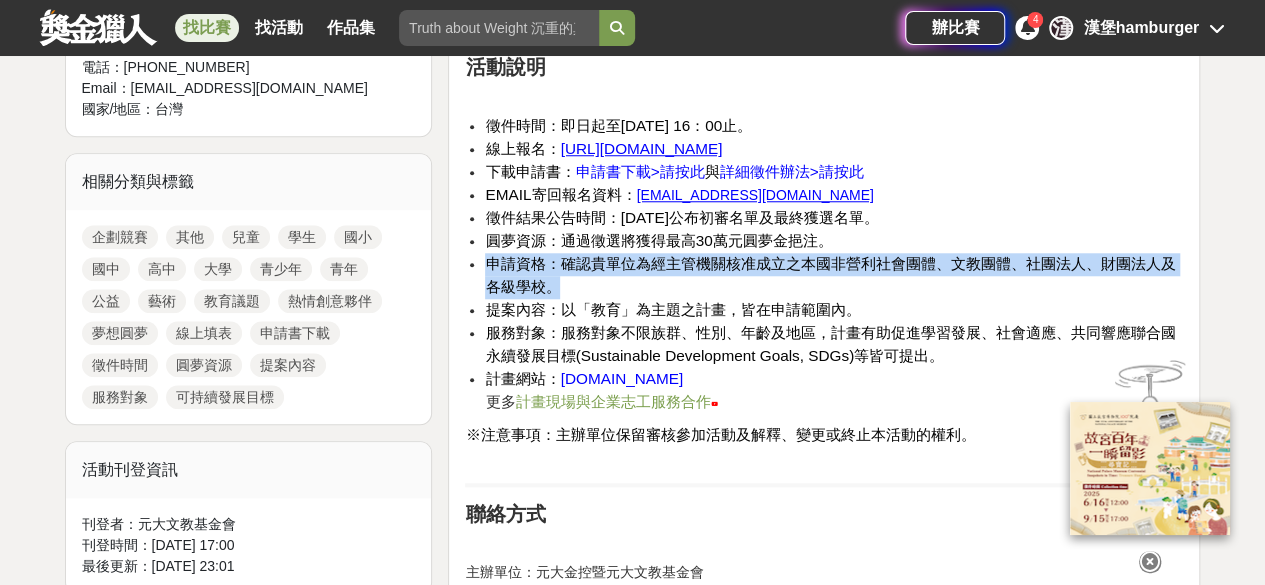 click on "申請資格：確認貴單位為經主管機關核准成立之本國非營利社會團體、文教團體、社團法人、財團法人及各級學校。" at bounding box center (834, 276) 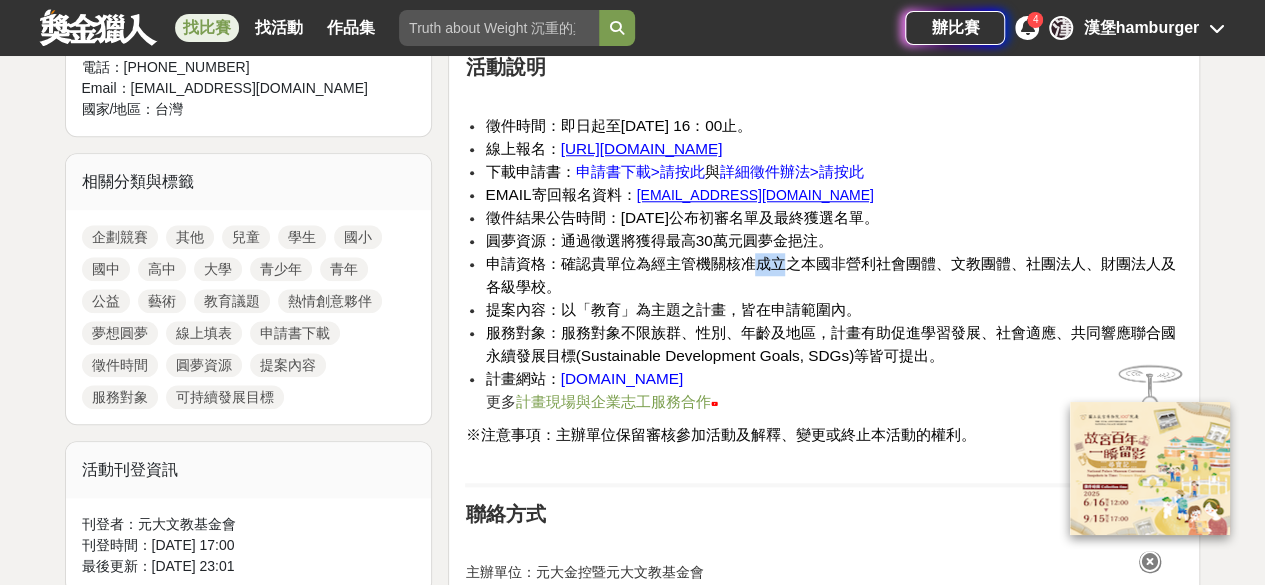 click on "申請資格：確認貴單位為經主管機關核准成立之本國非營利社會團體、文教團體、社團法人、財團法人及各級學校。" at bounding box center (830, 275) 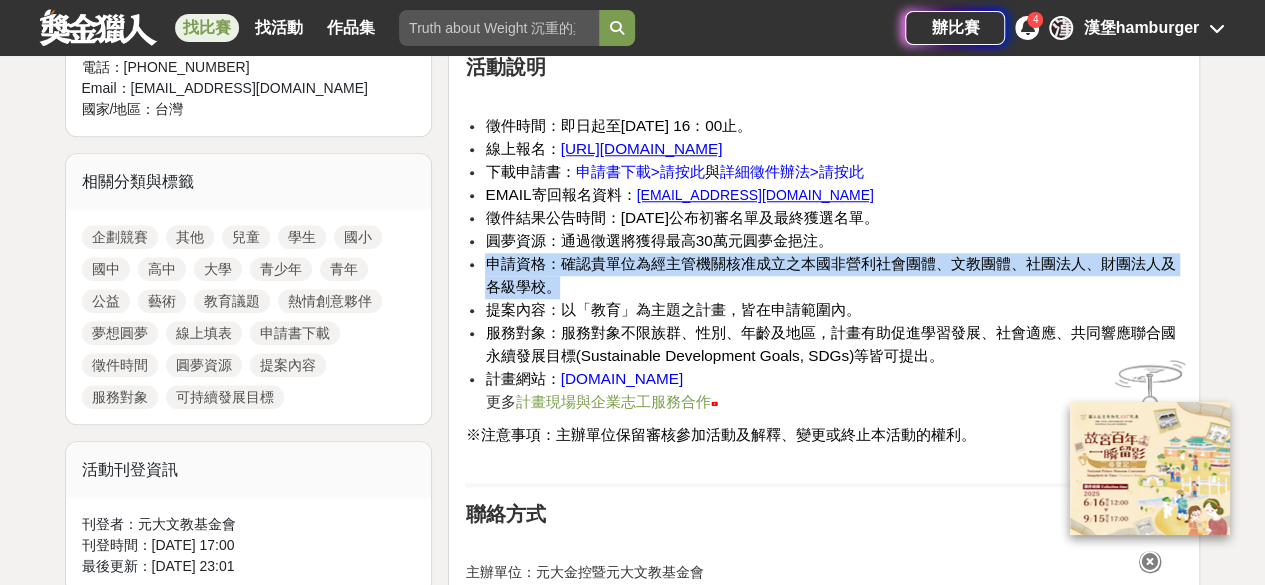 click on "申請資格：確認貴單位為經主管機關核准成立之本國非營利社會團體、文教團體、社團法人、財團法人及各級學校。" at bounding box center [830, 275] 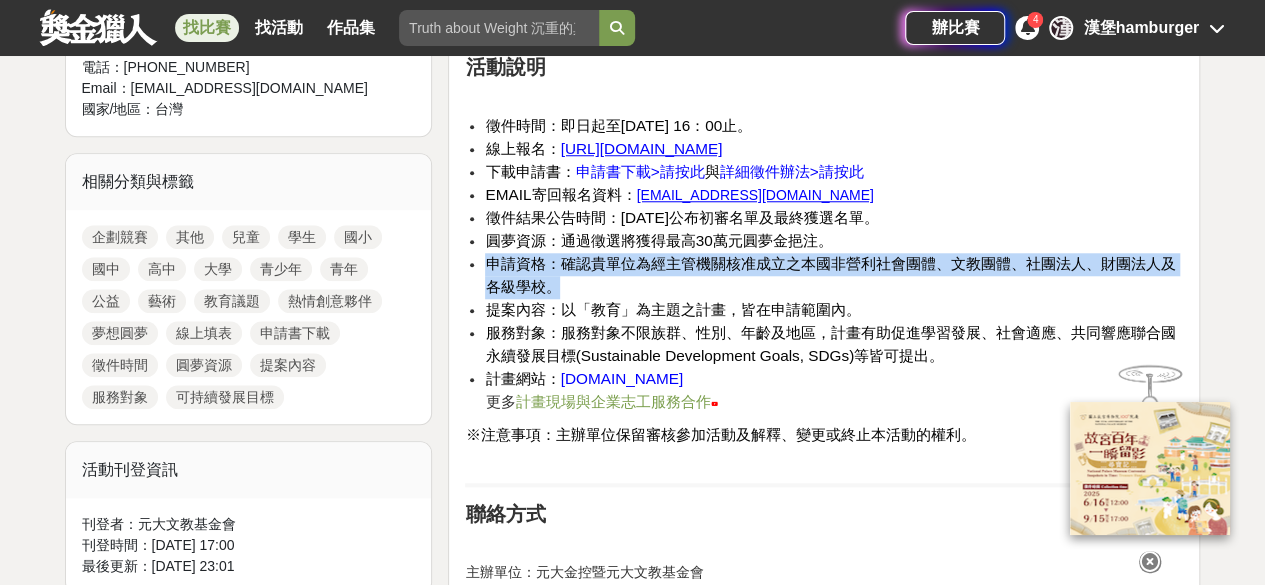 click on "申請資格：確認貴單位為經主管機關核准成立之本國非營利社會團體、文教團體、社團法人、財團法人及各級學校。" at bounding box center [830, 275] 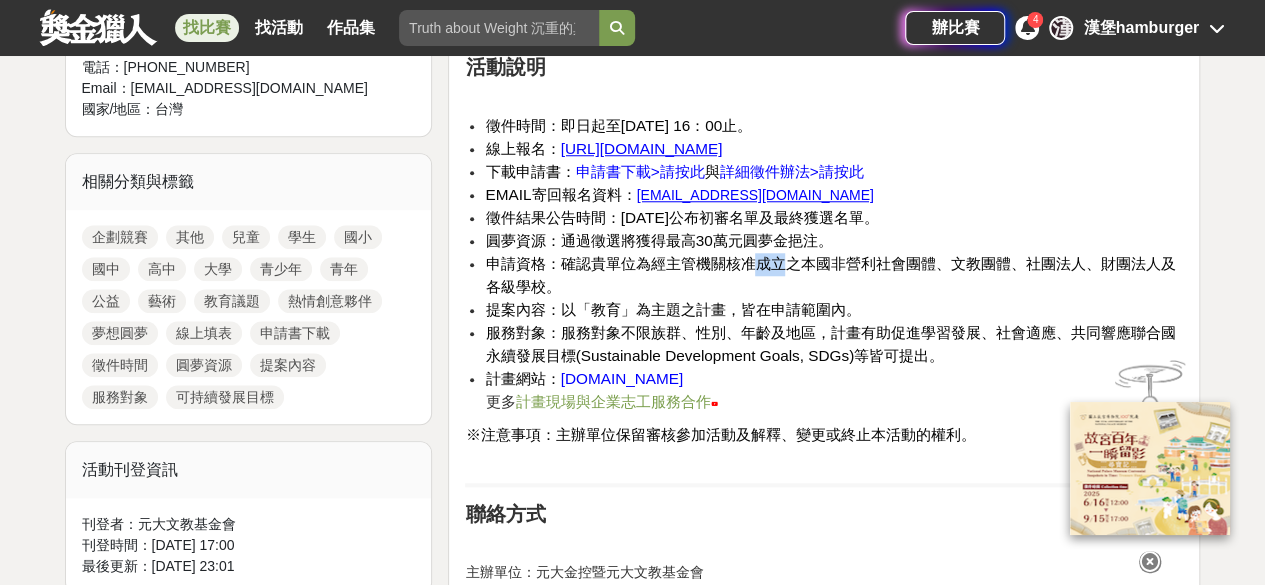 click on "申請資格：確認貴單位為經主管機關核准成立之本國非營利社會團體、文教團體、社團法人、財團法人及各級學校。" at bounding box center (830, 275) 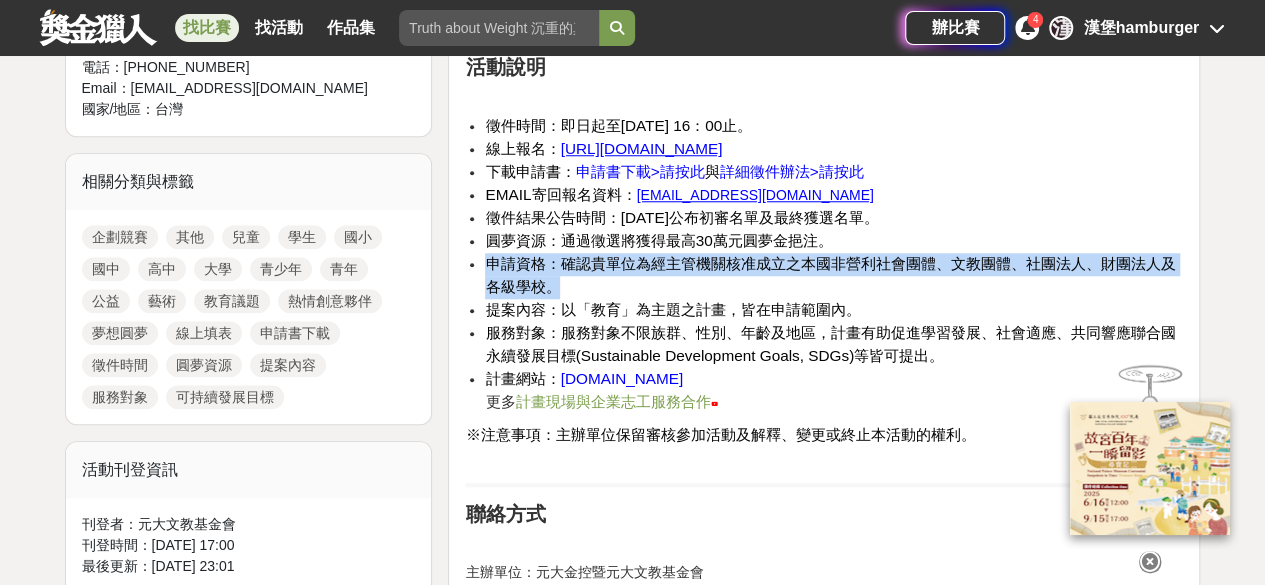 click on "申請資格：確認貴單位為經主管機關核准成立之本國非營利社會團體、文教團體、社團法人、財團法人及各級學校。" at bounding box center (830, 275) 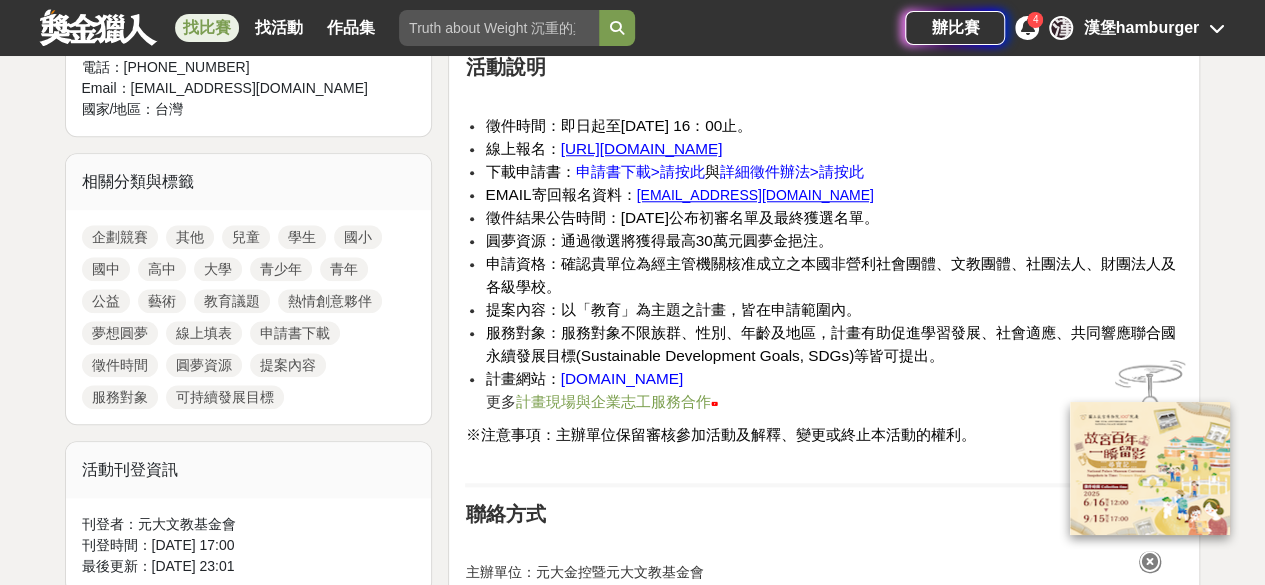 click on "申請資格：確認貴單位為經主管機關核准成立之本國非營利社會團體、文教團體、社團法人、財團法人及各級學校。" at bounding box center [830, 275] 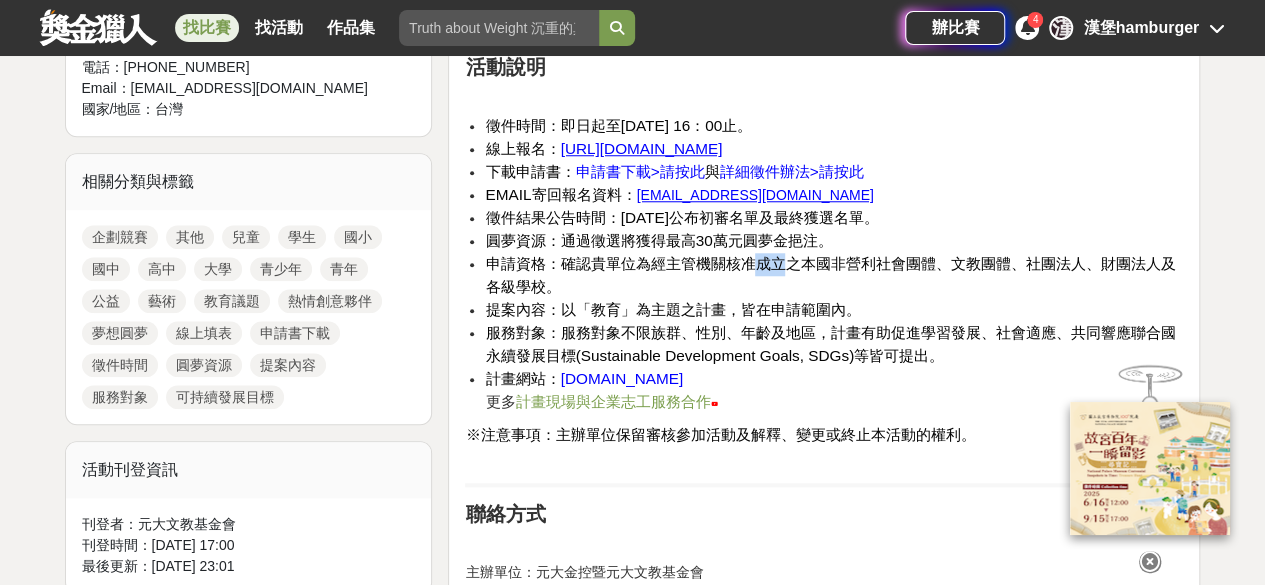 click on "申請資格：確認貴單位為經主管機關核准成立之本國非營利社會團體、文教團體、社團法人、財團法人及各級學校。" at bounding box center (830, 275) 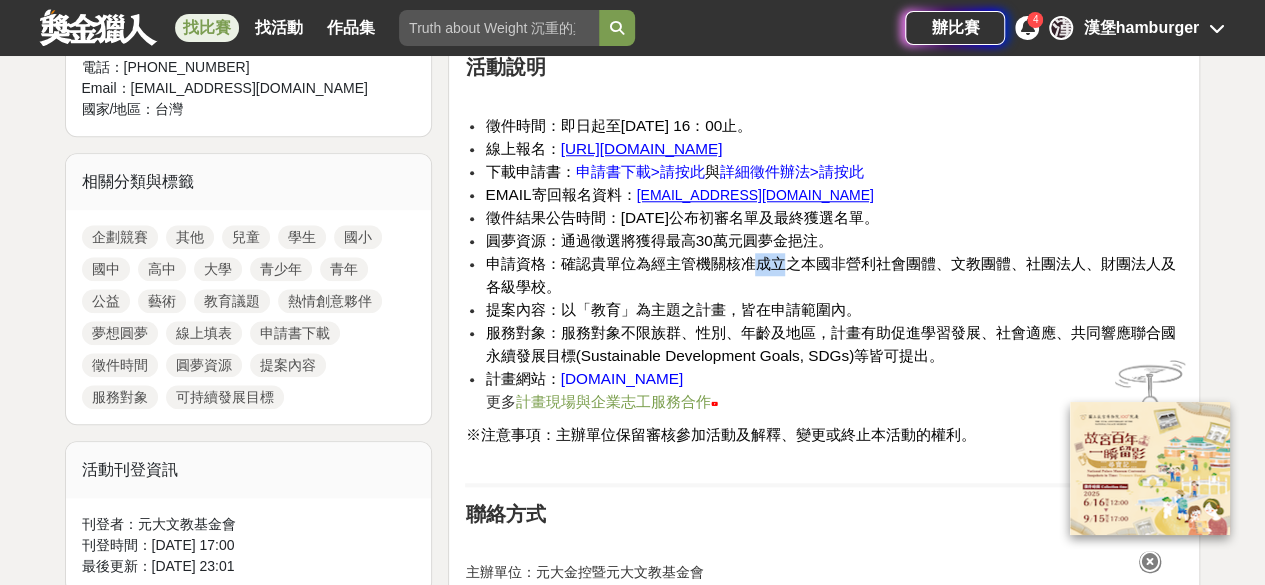 click on "申請資格：確認貴單位為經主管機關核准成立之本國非營利社會團體、文教團體、社團法人、財團法人及各級學校。" at bounding box center [830, 275] 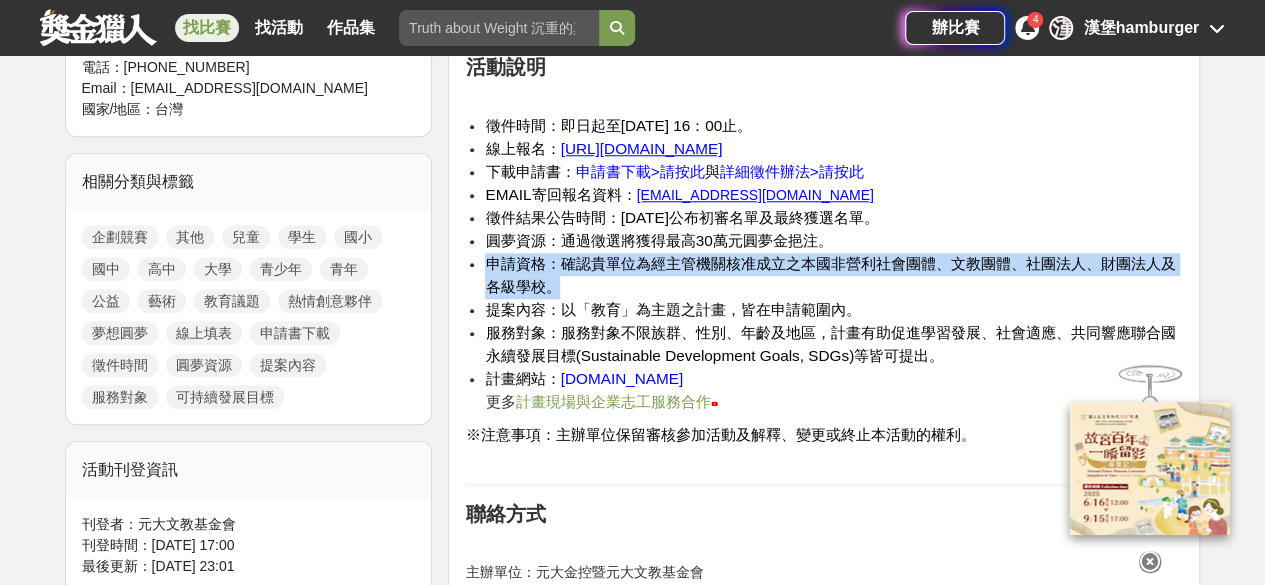 click on "申請資格：確認貴單位為經主管機關核准成立之本國非營利社會團體、文教團體、社團法人、財團法人及各級學校。" at bounding box center (830, 275) 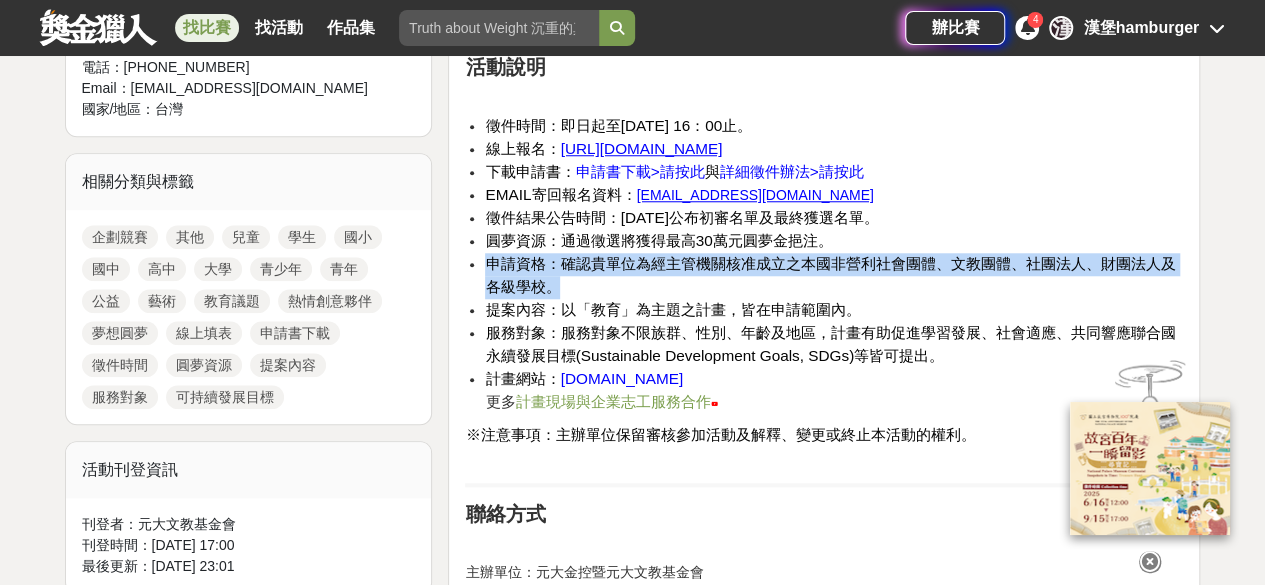 click on "申請資格：確認貴單位為經主管機關核准成立之本國非營利社會團體、文教團體、社團法人、財團法人及各級學校。" at bounding box center (834, 276) 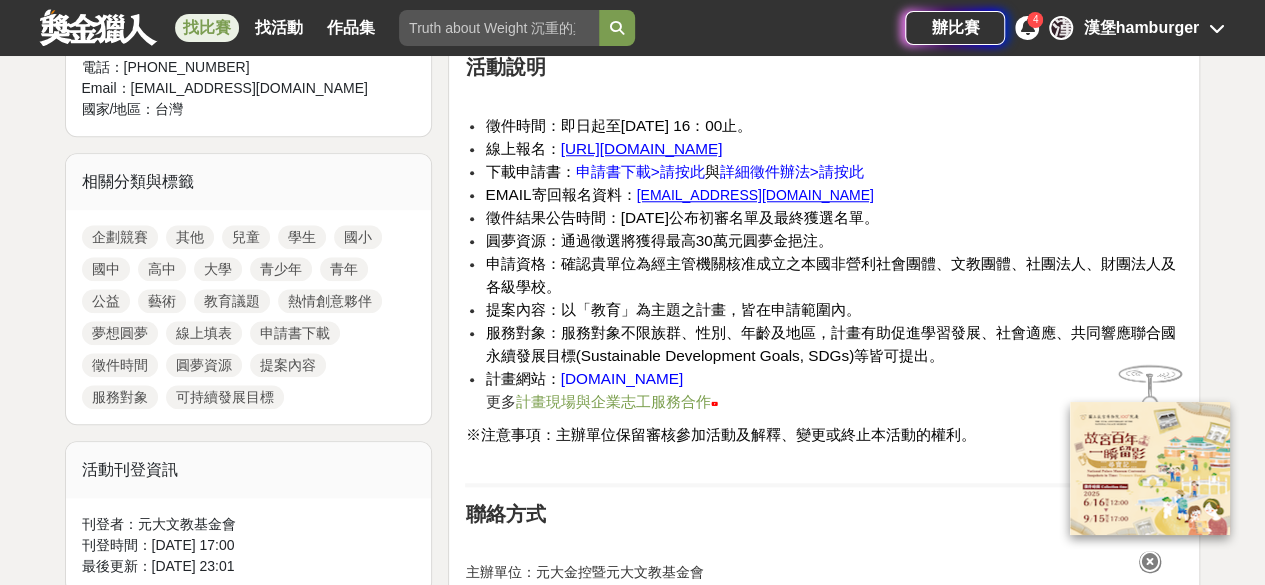 scroll, scrollTop: 833, scrollLeft: 0, axis: vertical 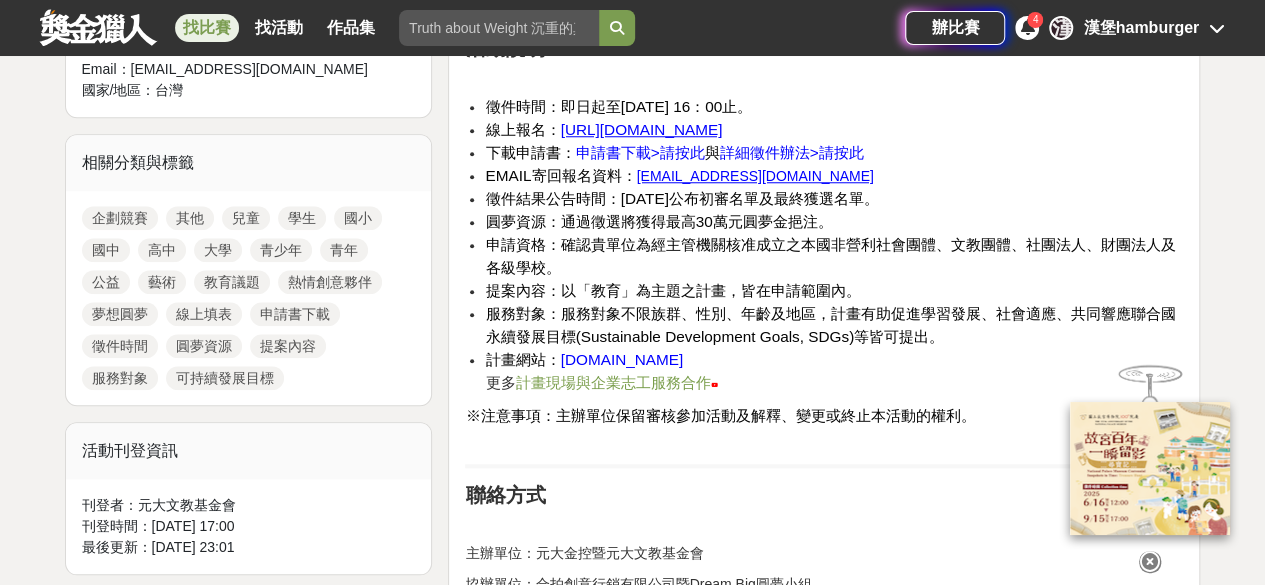 click on "提案內容：以「教育」為主題之計畫，皆在申請範圍內。" at bounding box center [672, 290] 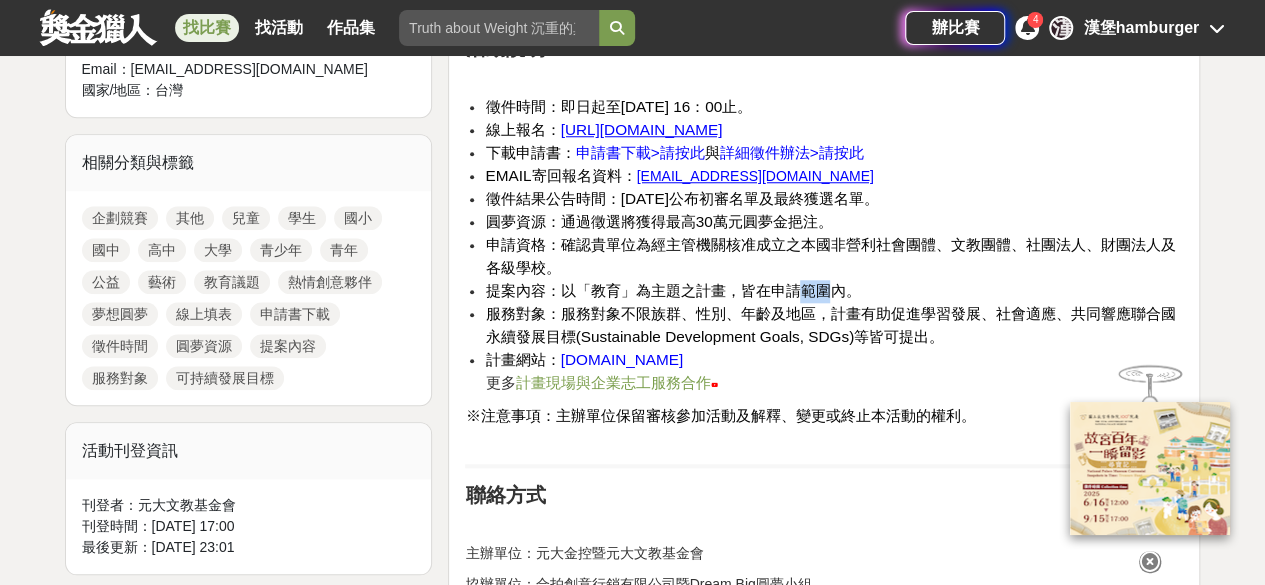 click on "提案內容：以「教育」為主題之計畫，皆在申請範圍內。" at bounding box center (672, 290) 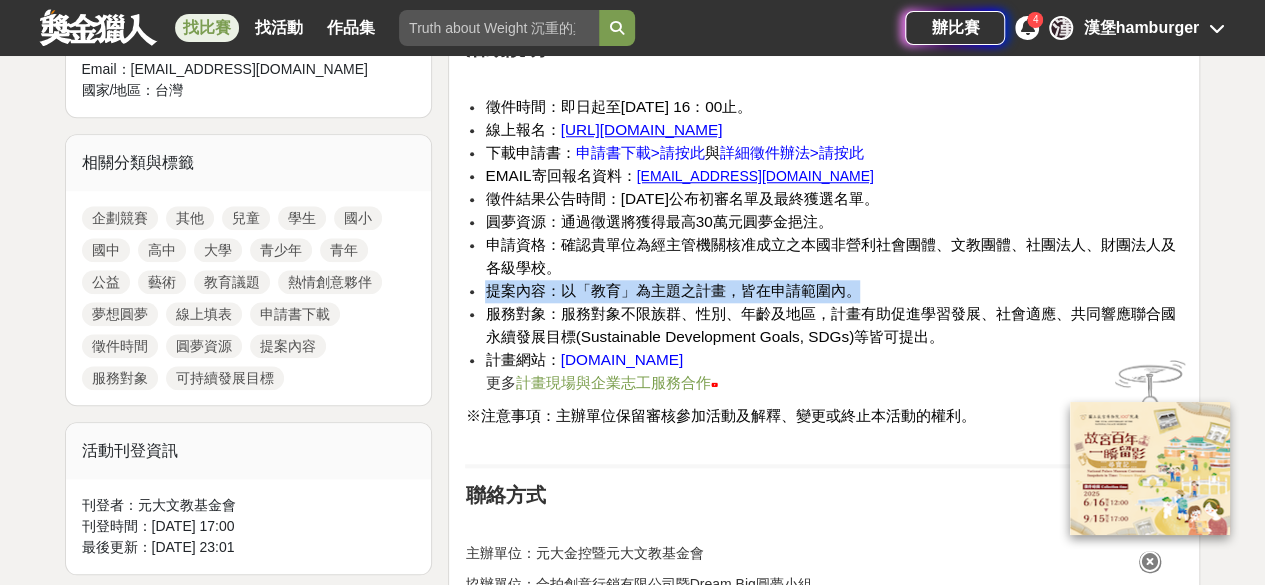 click on "提案內容：以「教育」為主題之計畫，皆在申請範圍內。" at bounding box center (672, 290) 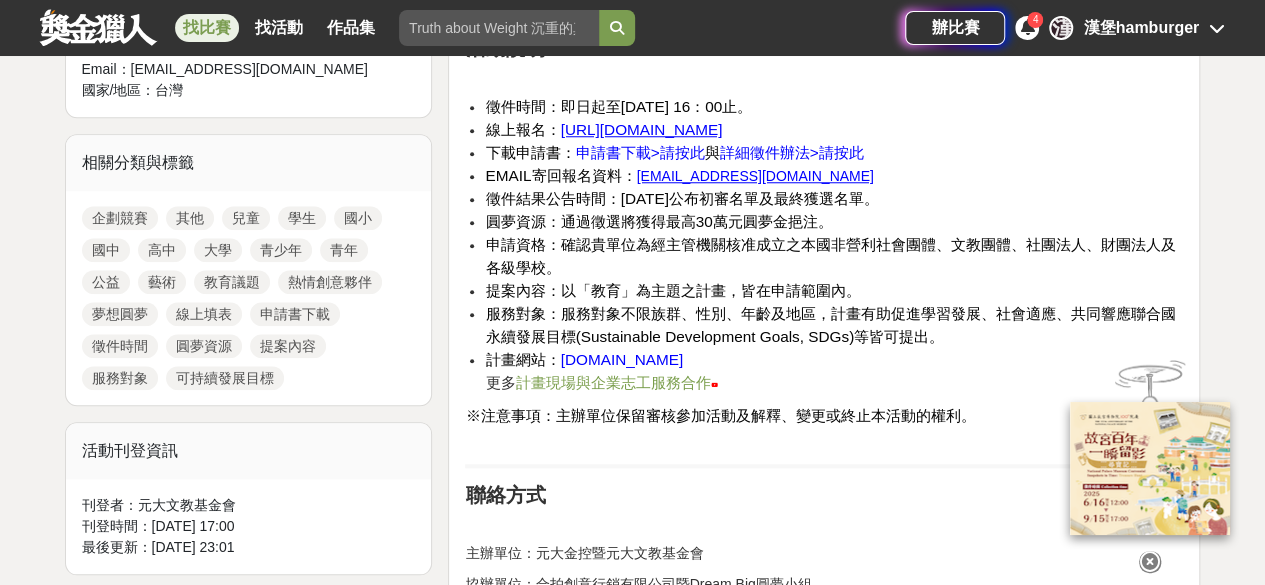 click on "服務對象：服務對象不限族群、性別、年齡及地區，計畫有助促進學習發展、社會適應、共同響應聯合國永續發展目標(Sustainable Development Goals, SDGs)等皆可提出。" at bounding box center [830, 325] 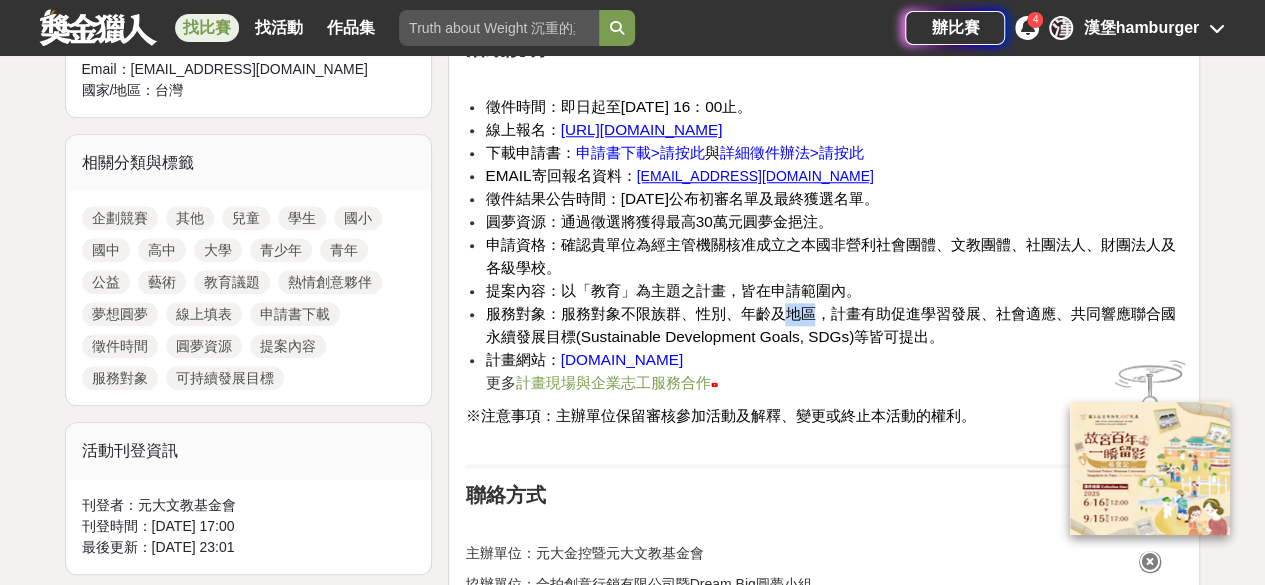 click on "服務對象：服務對象不限族群、性別、年齡及地區，計畫有助促進學習發展、社會適應、共同響應聯合國永續發展目標(Sustainable Development Goals, SDGs)等皆可提出。" at bounding box center [830, 325] 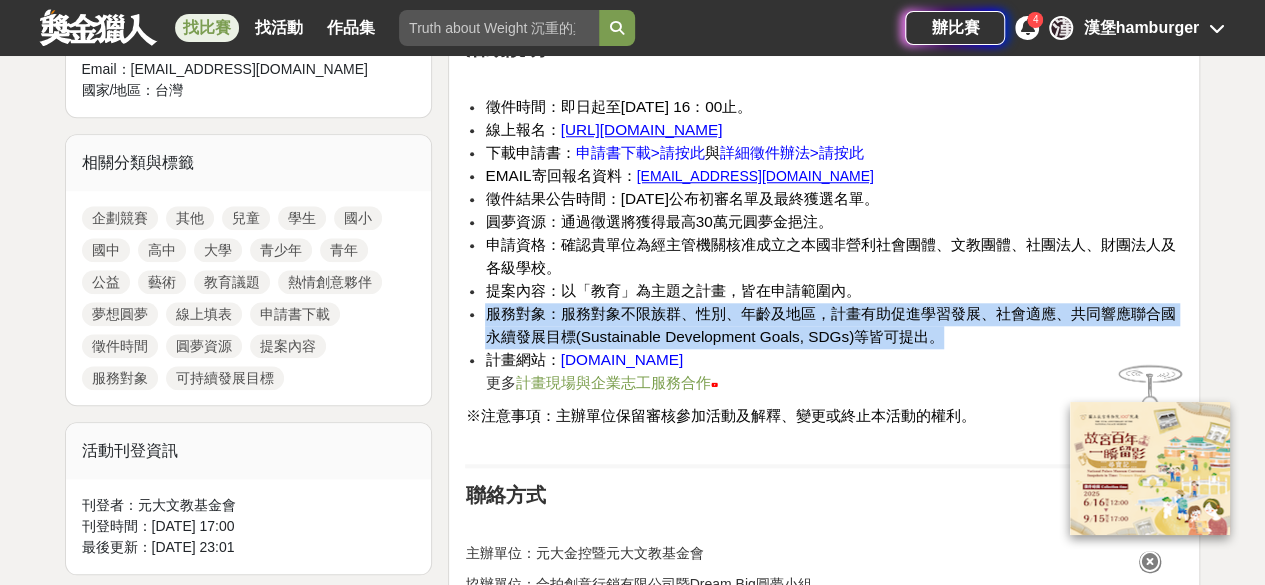 click on "服務對象：服務對象不限族群、性別、年齡及地區，計畫有助促進學習發展、社會適應、共同響應聯合國永續發展目標(Sustainable Development Goals, SDGs)等皆可提出。" at bounding box center (830, 325) 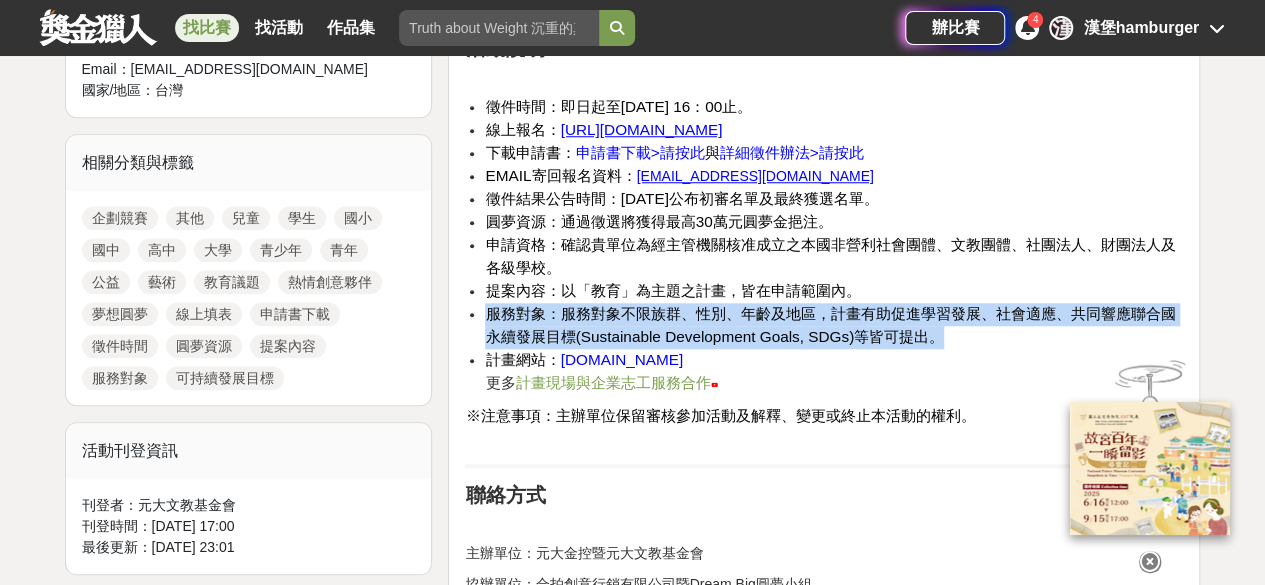 click on "服務對象：服務對象不限族群、性別、年齡及地區，計畫有助促進學習發展、社會適應、共同響應聯合國永續發展目標(Sustainable Development Goals, SDGs)等皆可提出。" at bounding box center (830, 325) 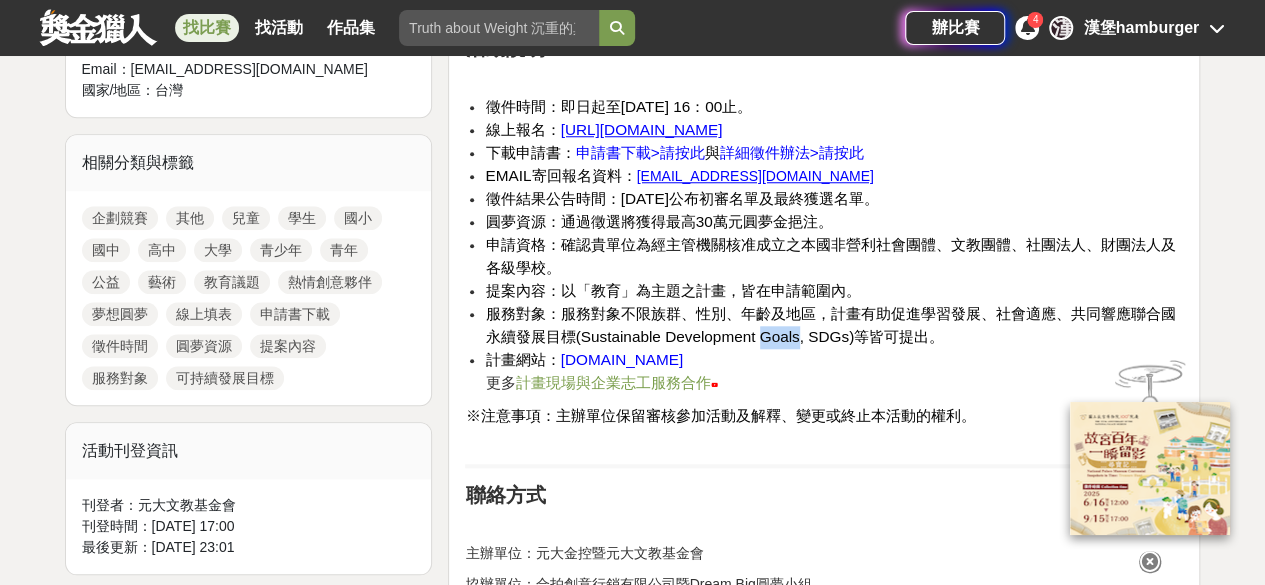 click on "服務對象：服務對象不限族群、性別、年齡及地區，計畫有助促進學習發展、社會適應、共同響應聯合國永續發展目標(Sustainable Development Goals, SDGs)等皆可提出。" at bounding box center [830, 325] 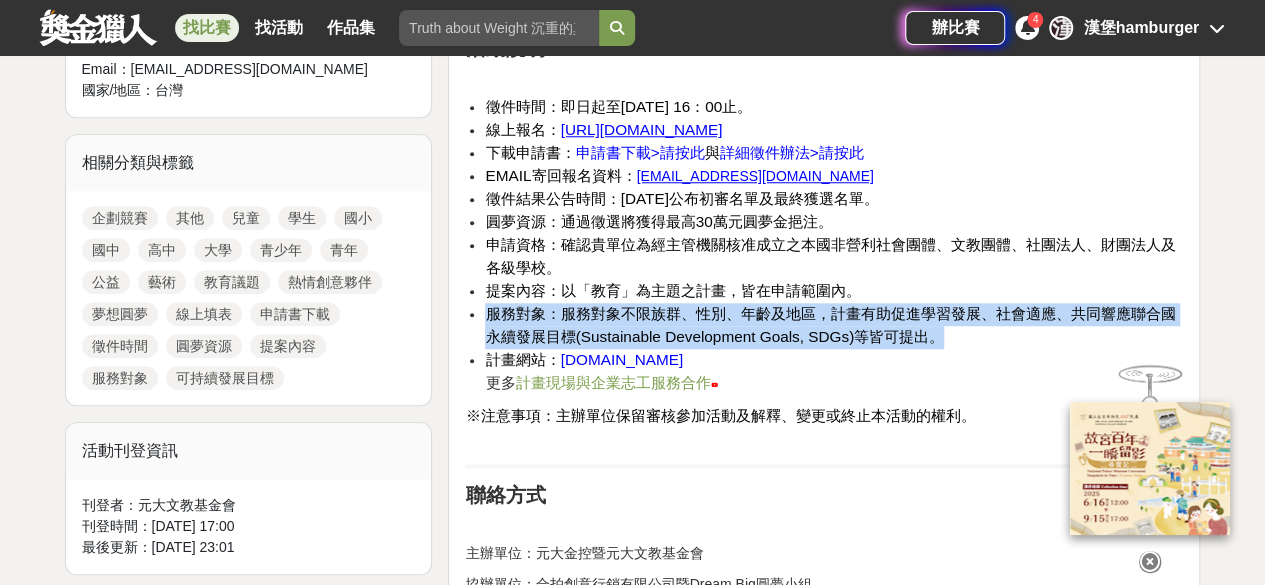 click on "服務對象：服務對象不限族群、性別、年齡及地區，計畫有助促進學習發展、社會適應、共同響應聯合國永續發展目標(Sustainable Development Goals, SDGs)等皆可提出。" at bounding box center (830, 325) 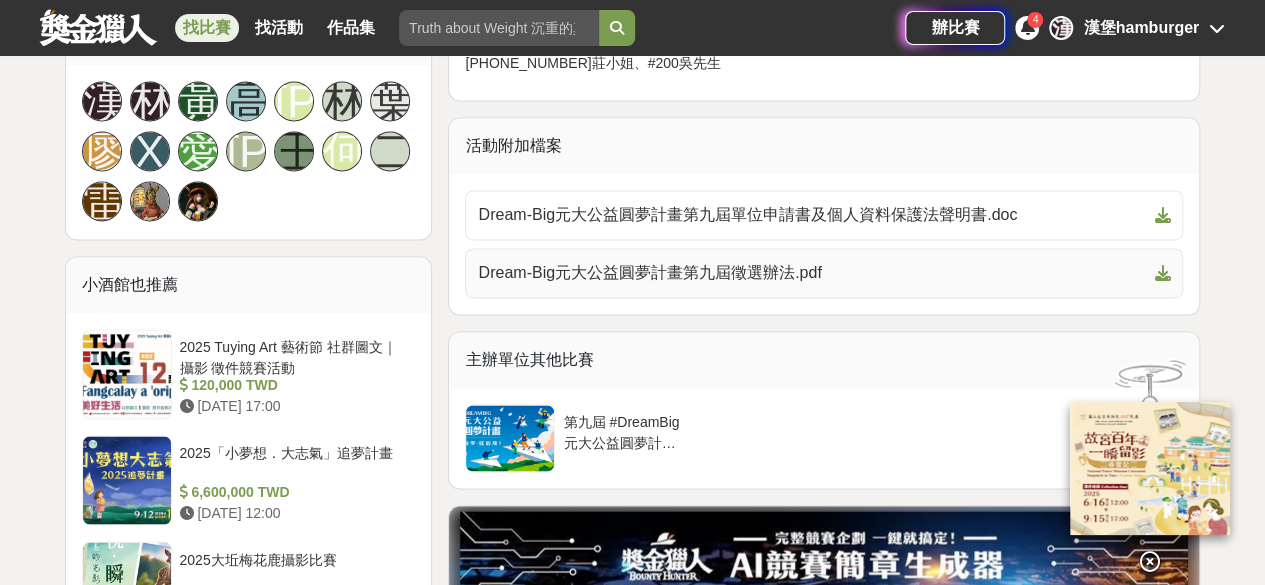 scroll, scrollTop: 1419, scrollLeft: 0, axis: vertical 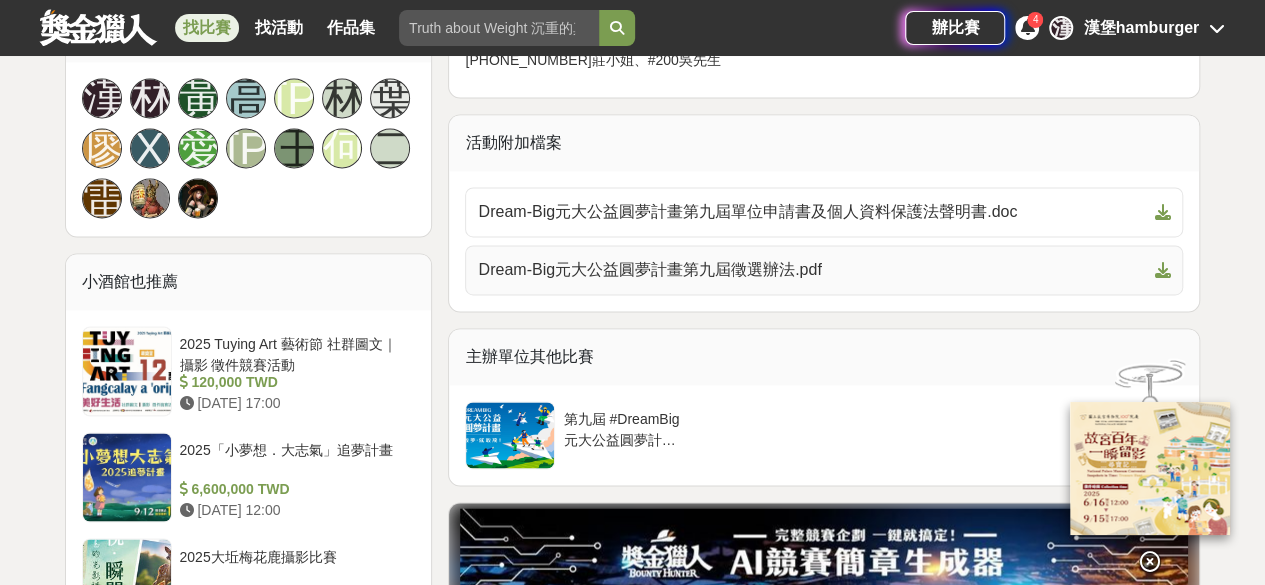 click on "Dream-Big元大公益圓夢計畫第九屆徵選辦法.pdf" at bounding box center [824, 270] 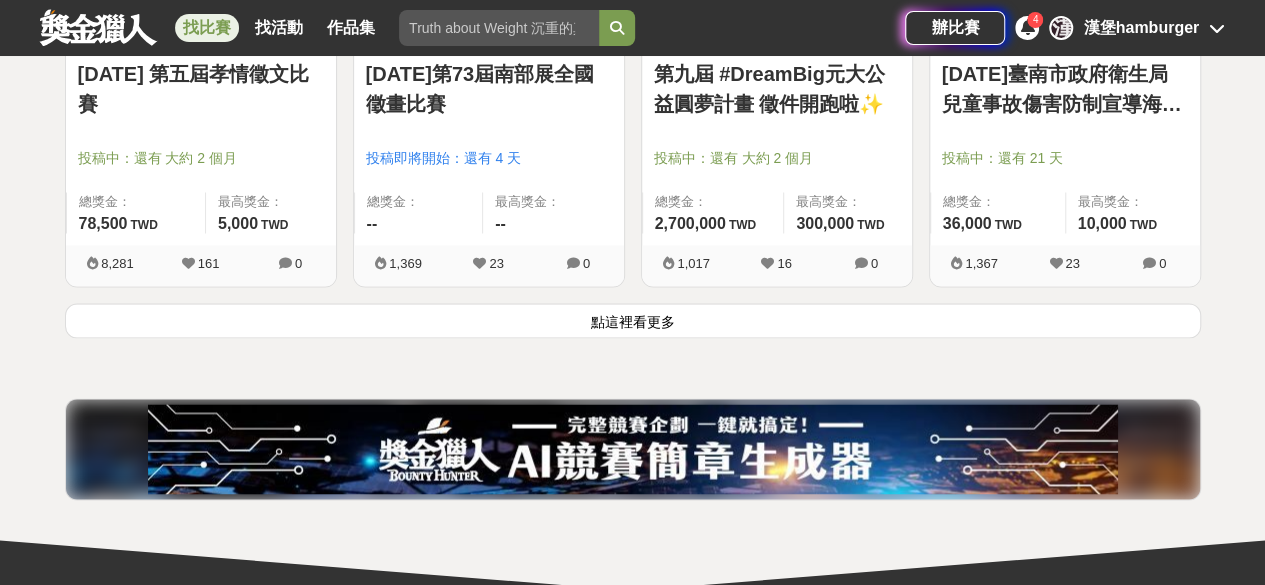 scroll, scrollTop: 13022, scrollLeft: 0, axis: vertical 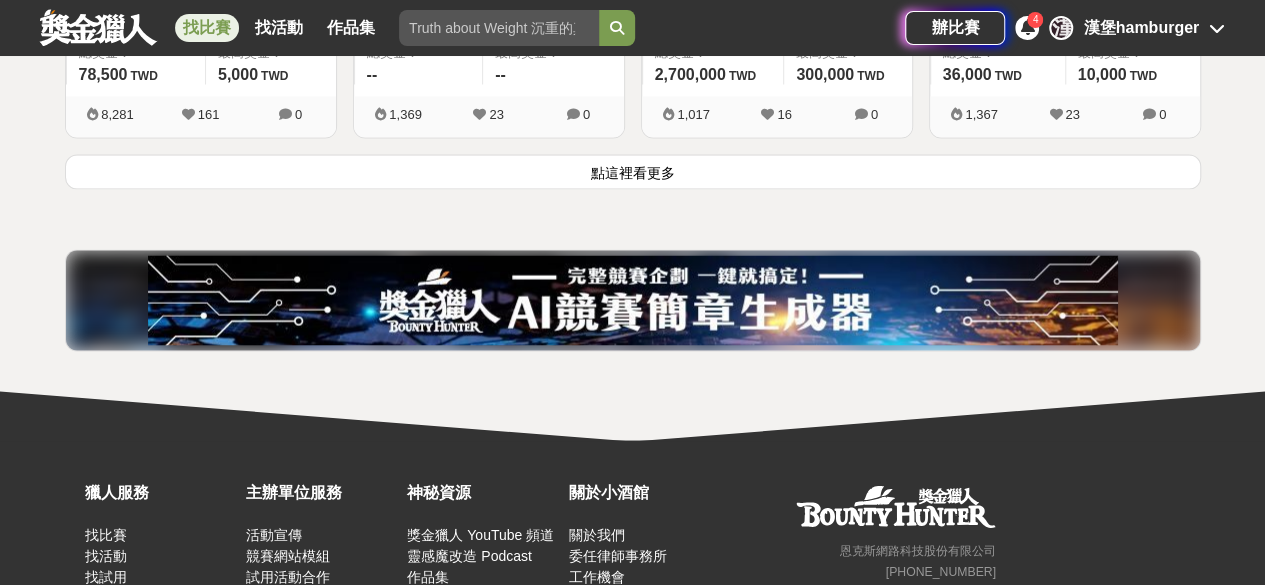 click on "點這裡看更多" at bounding box center [633, 171] 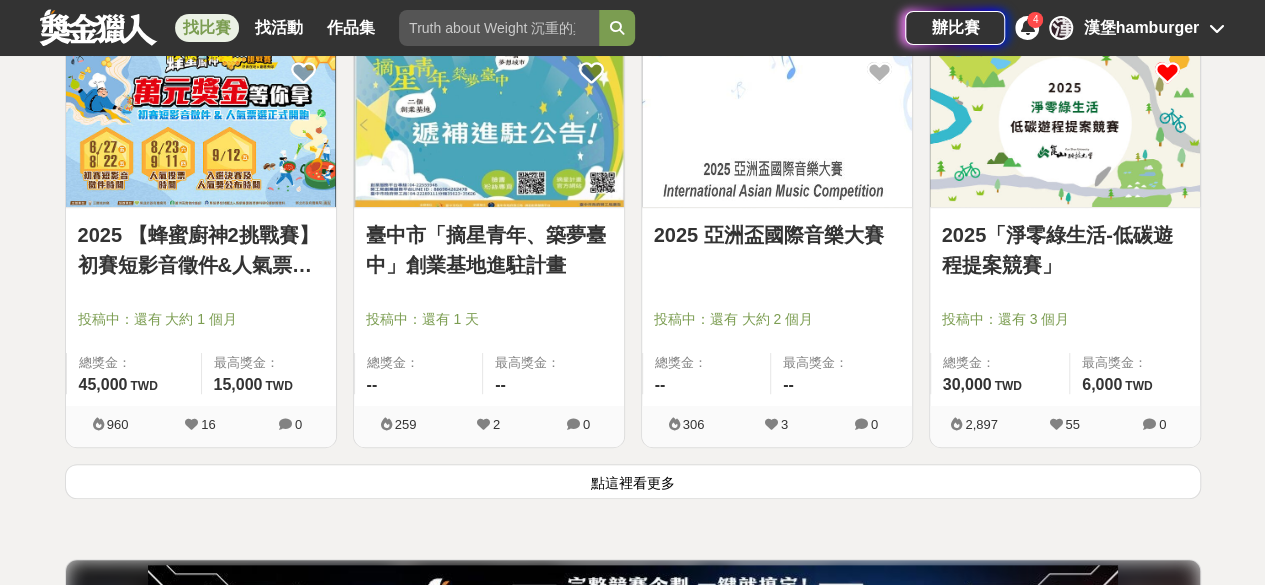 scroll, scrollTop: 15297, scrollLeft: 0, axis: vertical 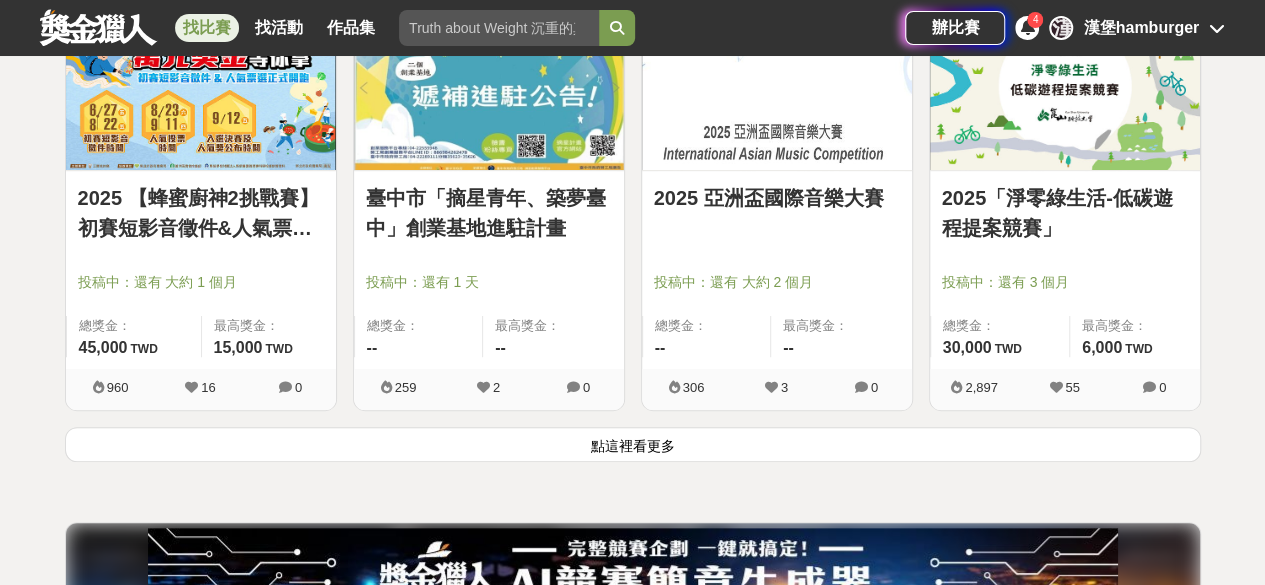 click on "點這裡看更多" at bounding box center [633, 444] 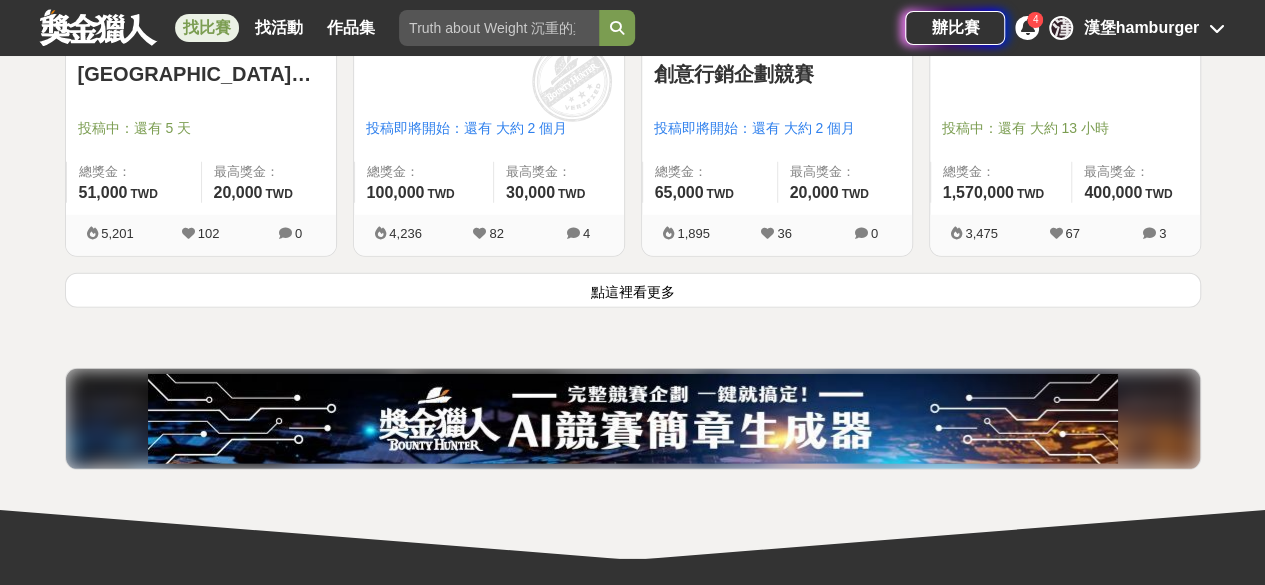 scroll, scrollTop: 17997, scrollLeft: 0, axis: vertical 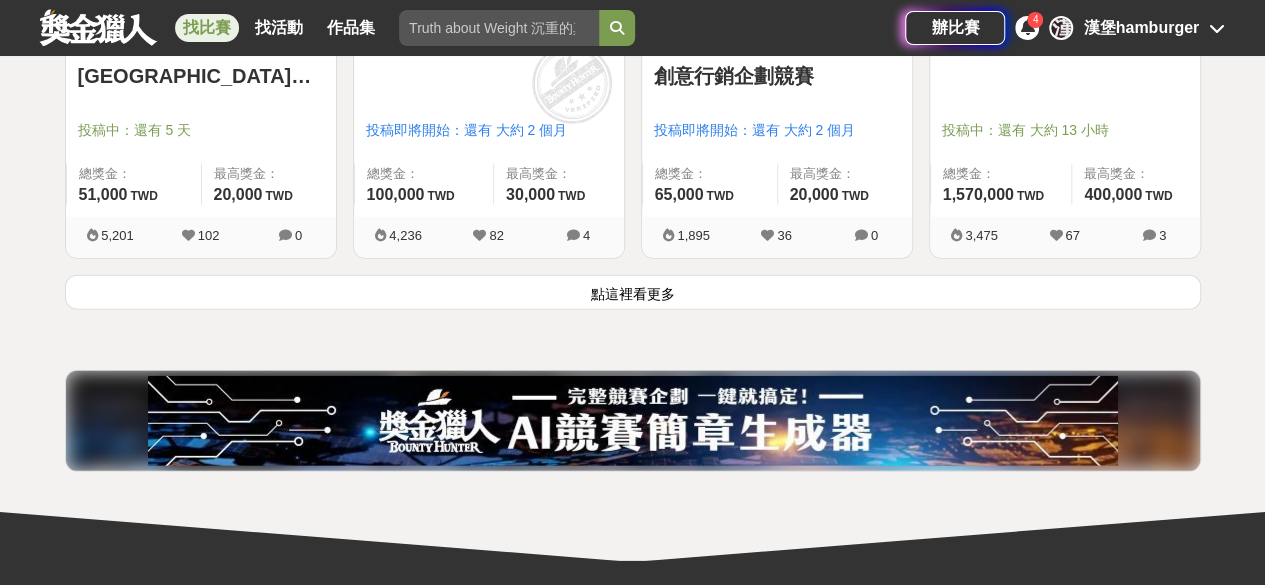 click on "點這裡看更多" at bounding box center [633, 292] 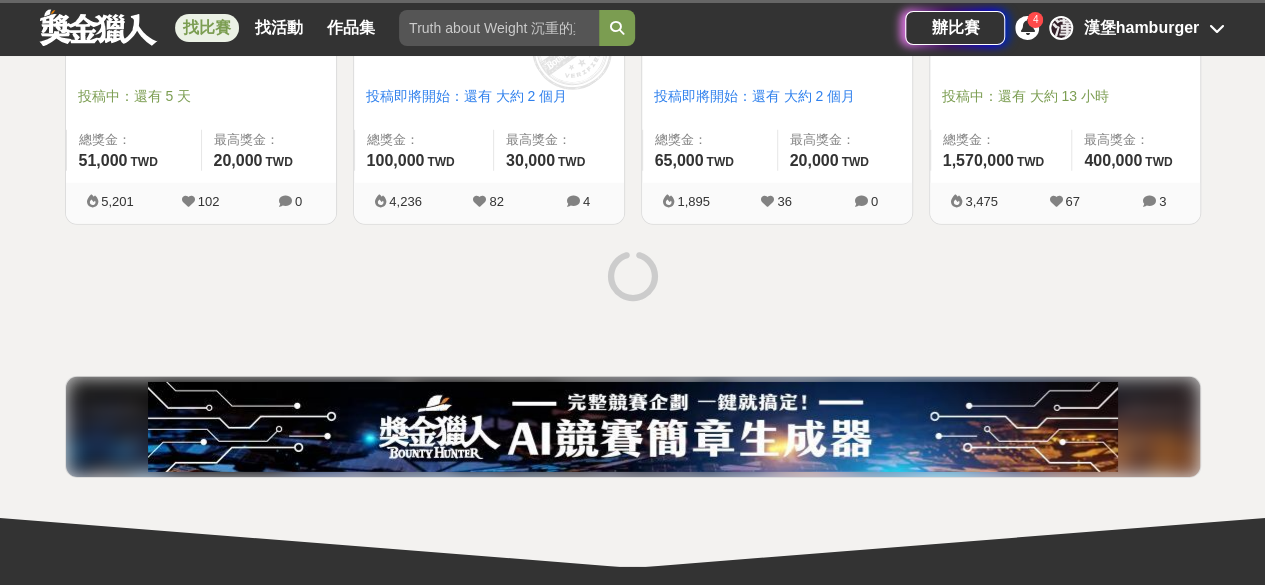 scroll, scrollTop: 18032, scrollLeft: 0, axis: vertical 